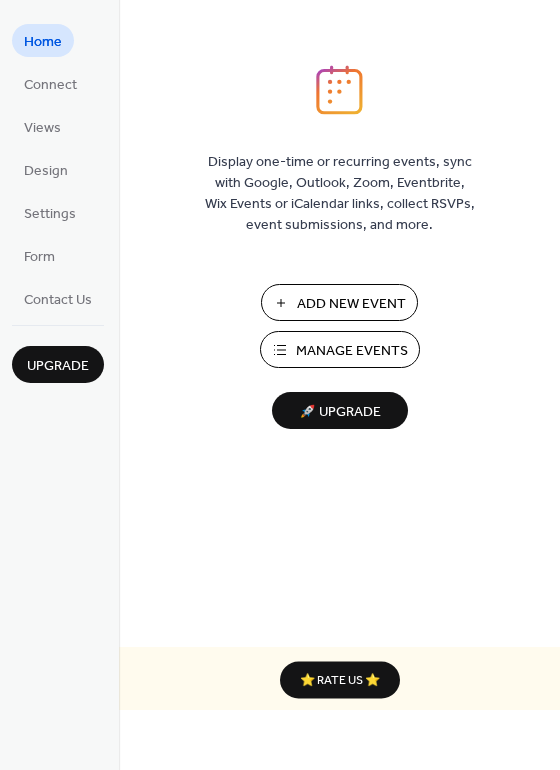 scroll, scrollTop: 0, scrollLeft: 0, axis: both 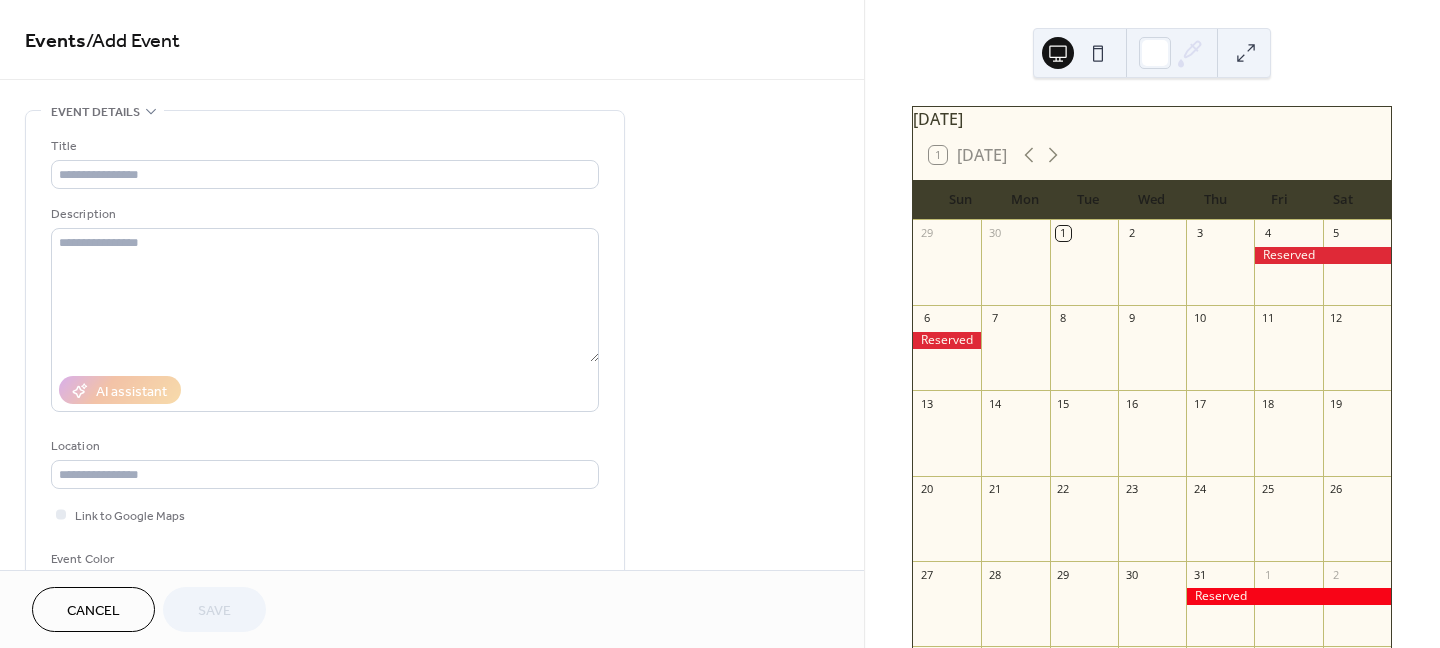 click at bounding box center (1288, 357) 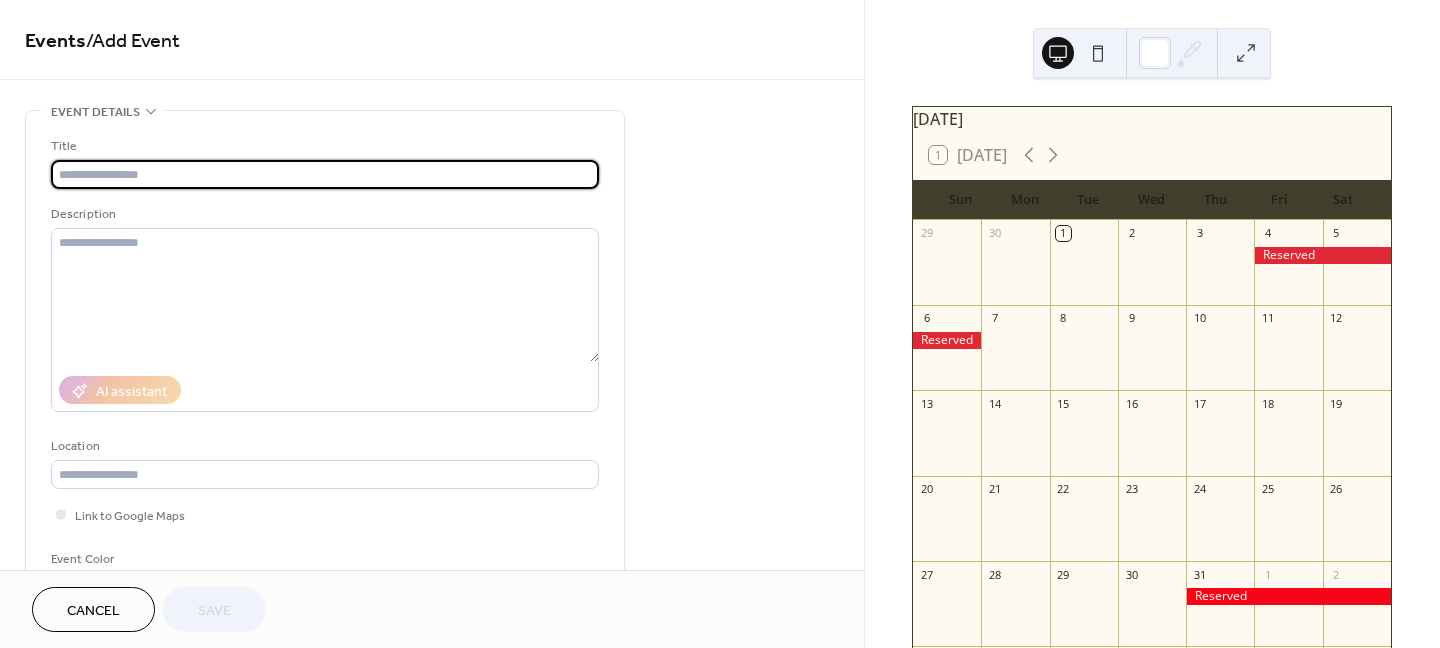 click at bounding box center [325, 174] 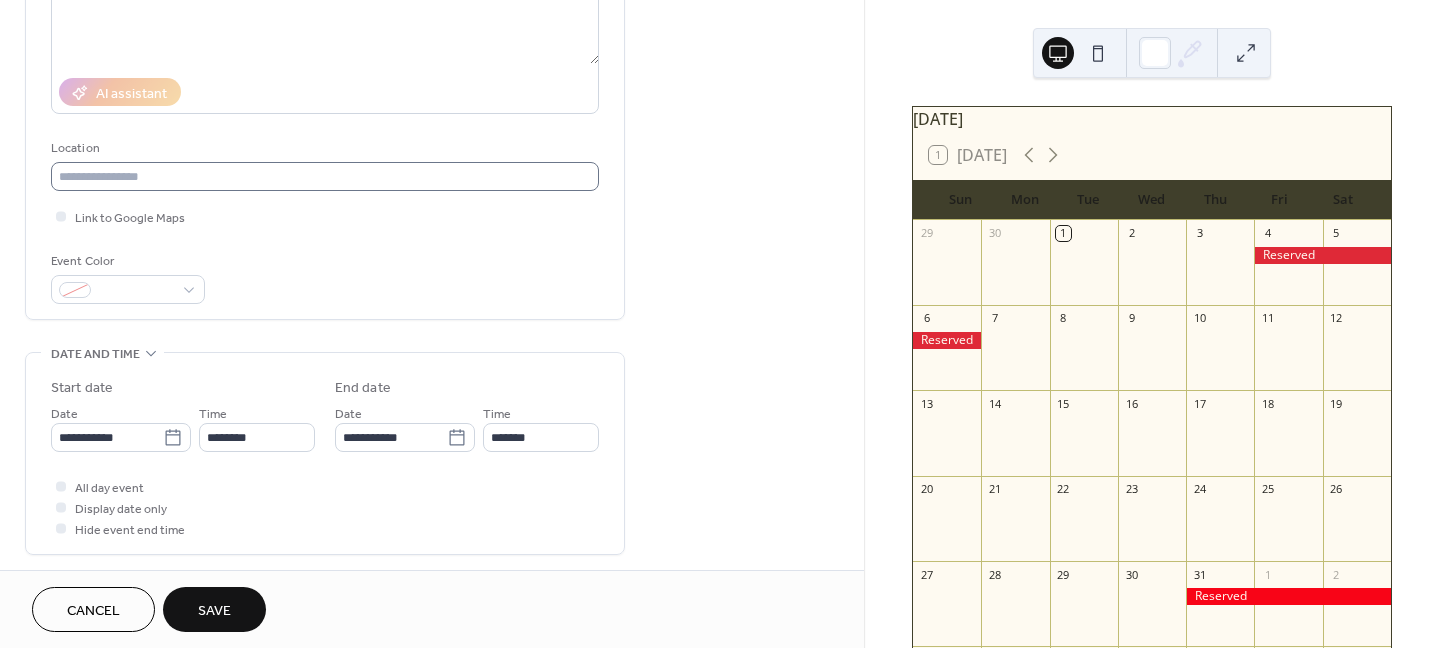 scroll, scrollTop: 300, scrollLeft: 0, axis: vertical 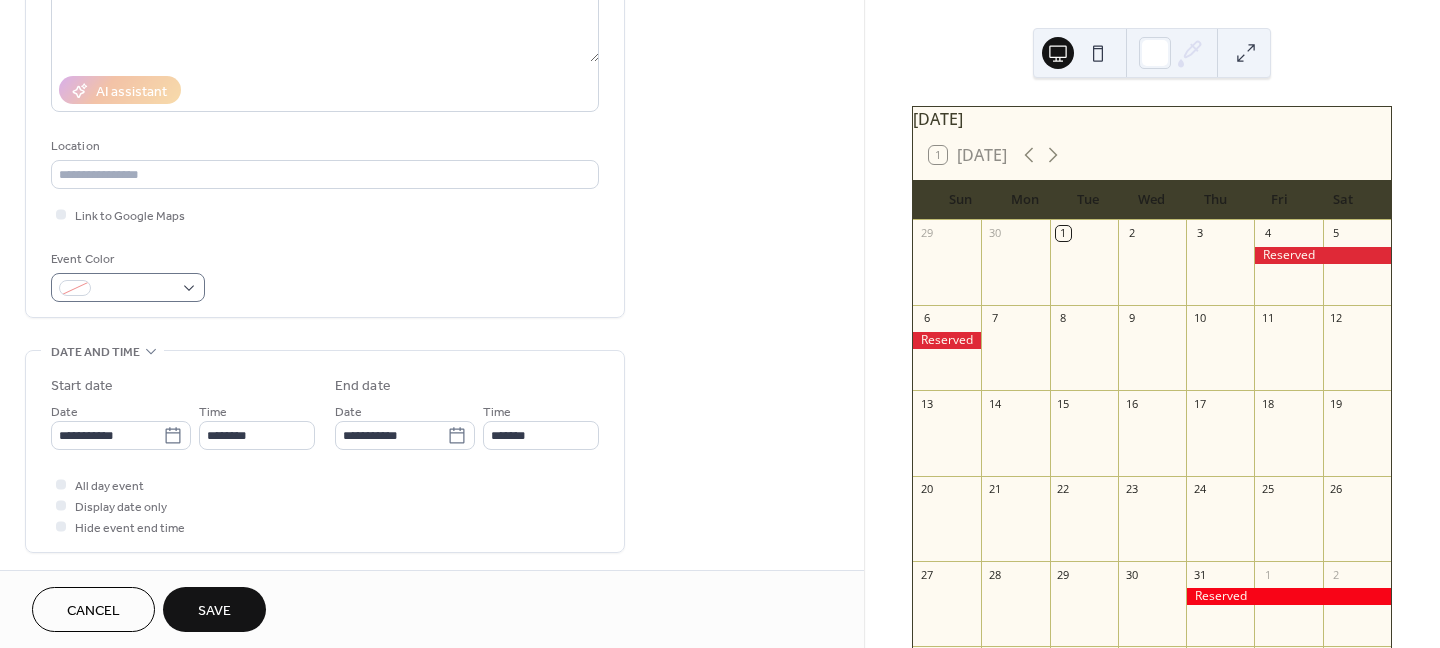 type on "********" 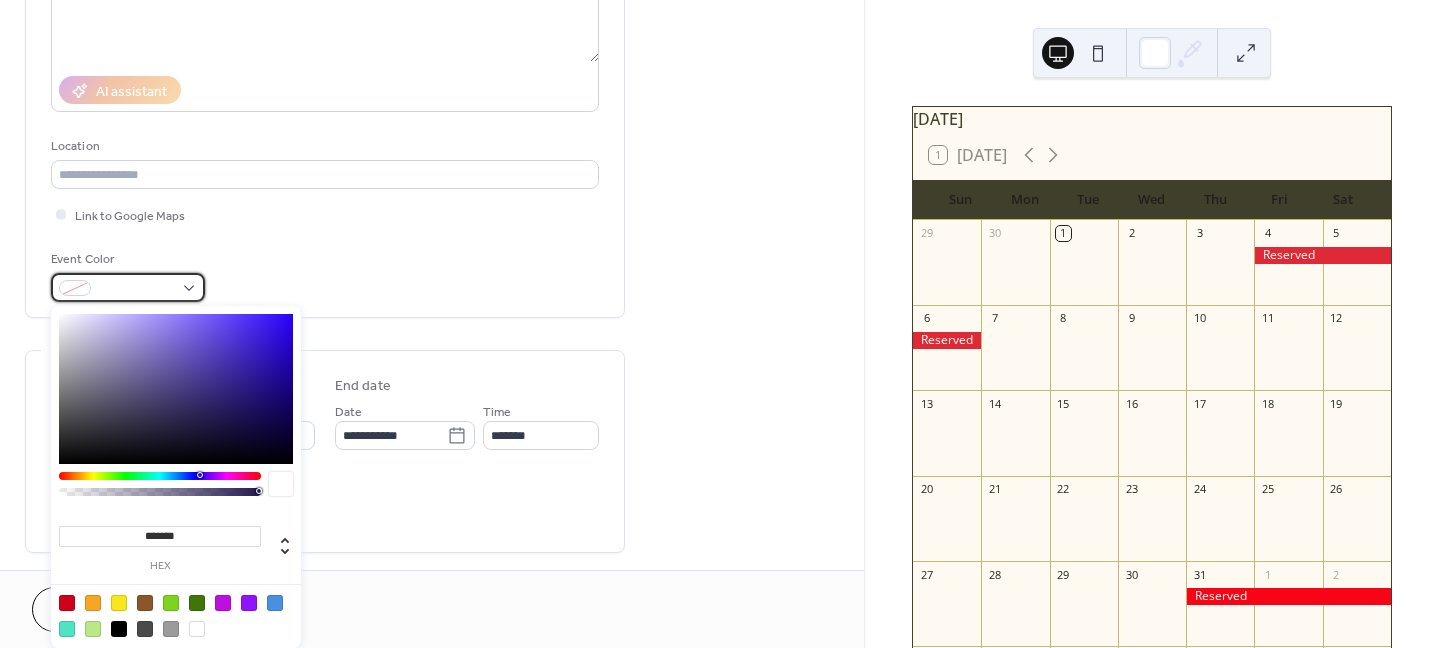 click at bounding box center [128, 287] 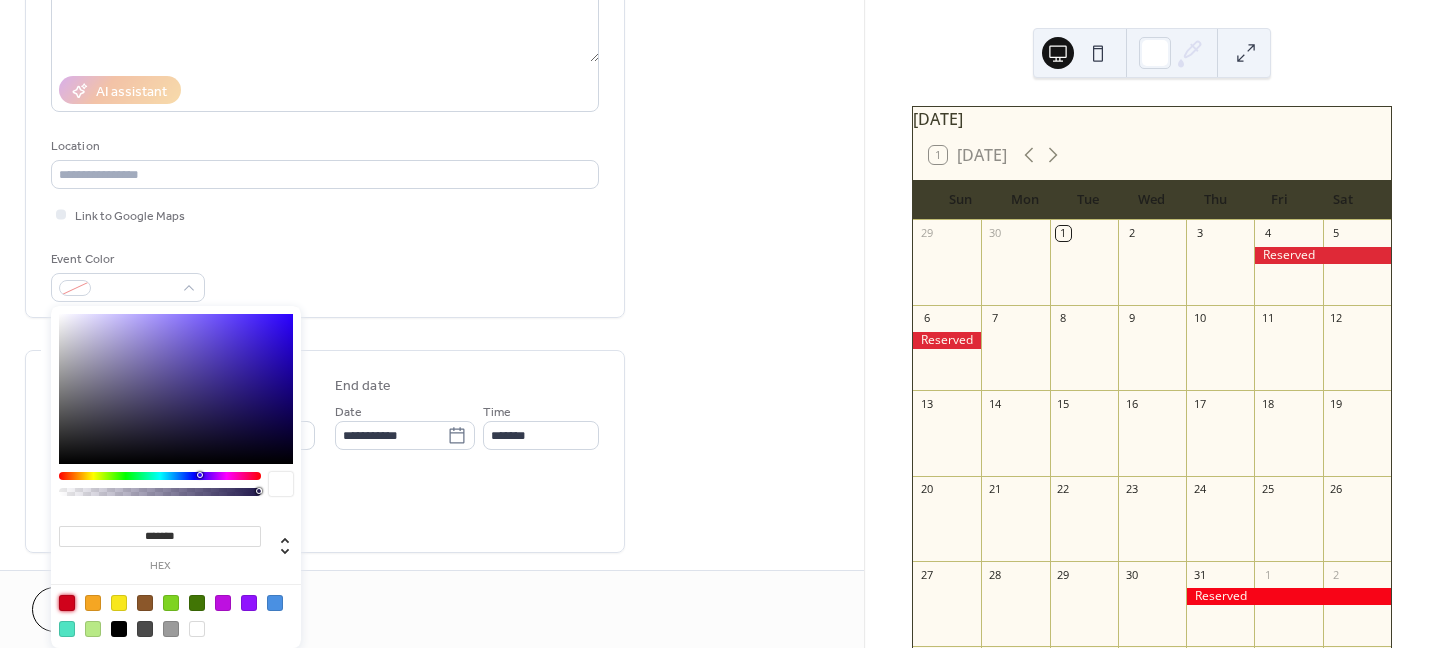 click at bounding box center (67, 603) 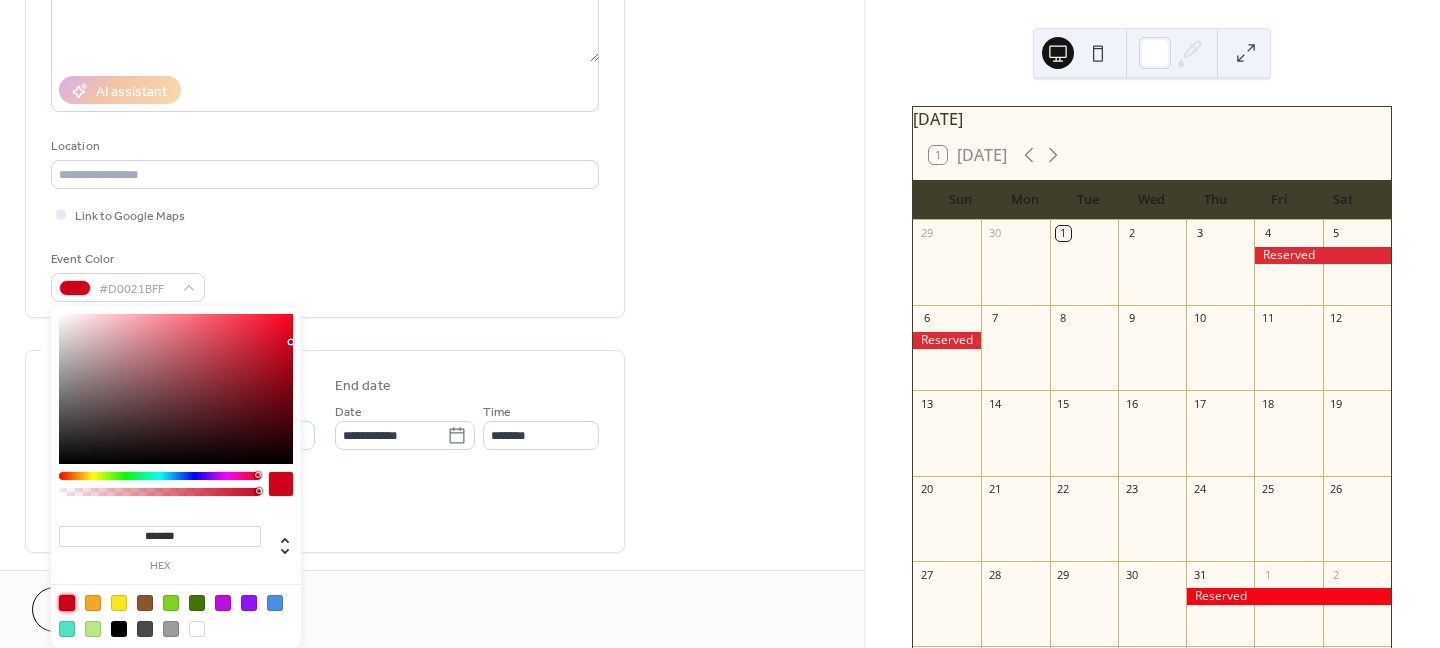 type on "*******" 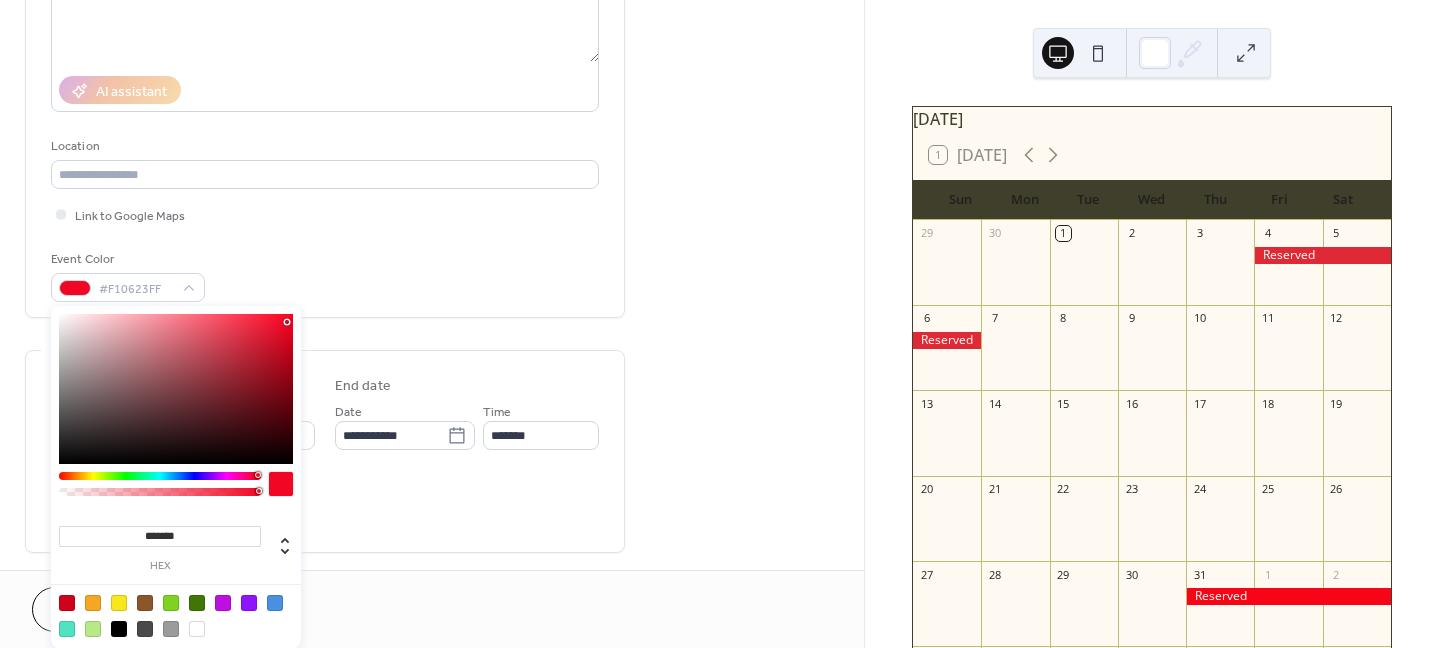 click on "All day event Display date only Hide event end time" at bounding box center [325, 505] 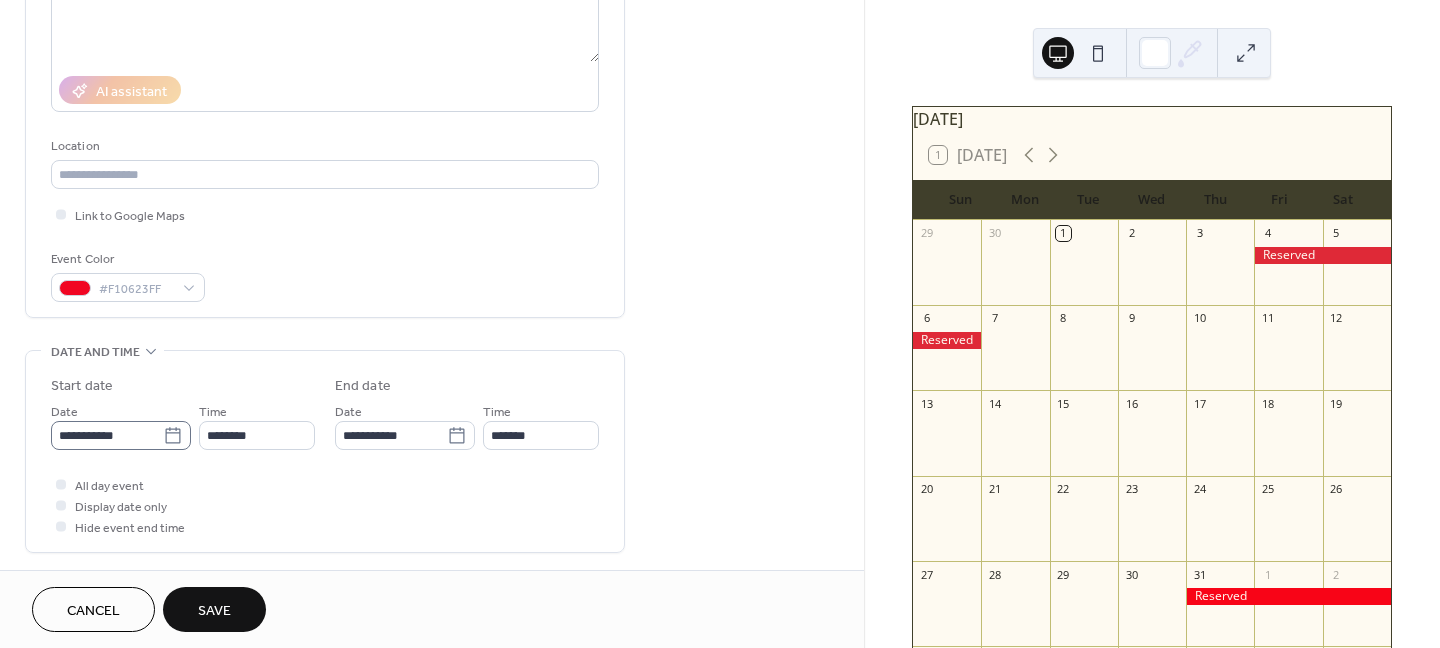 click 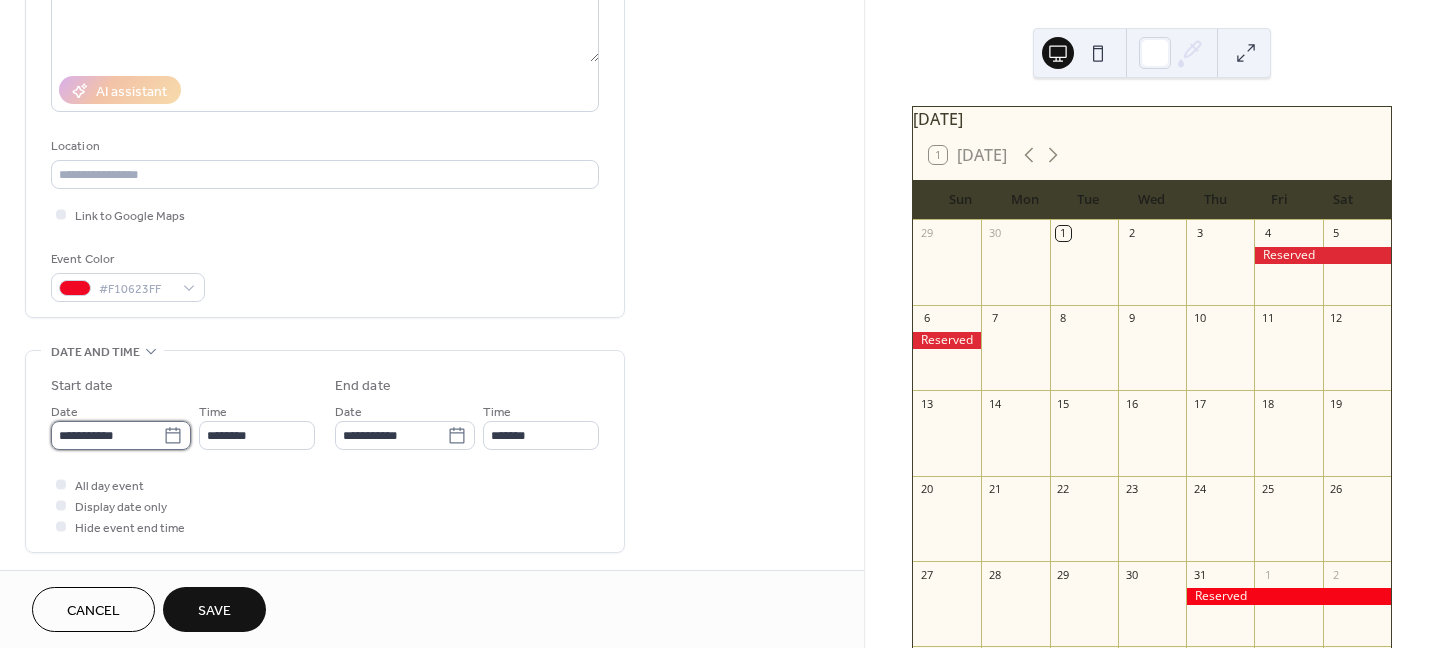 click on "**********" at bounding box center (107, 435) 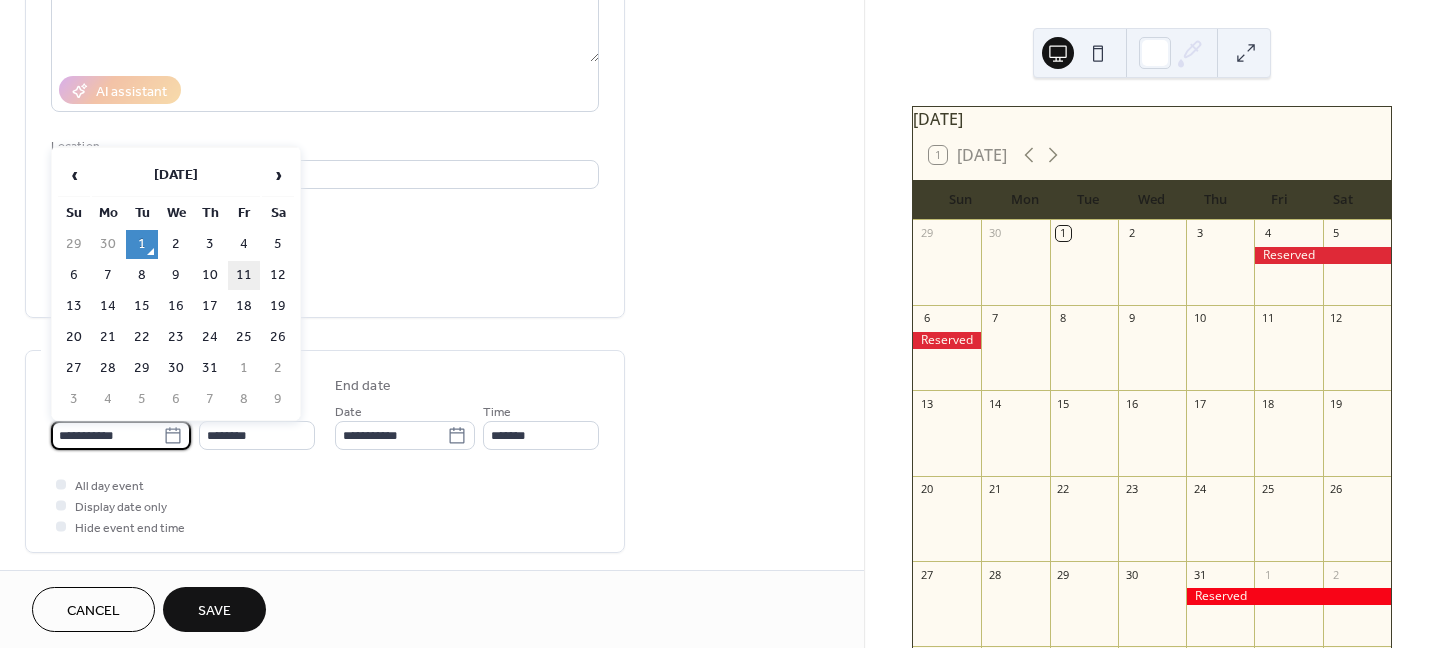 click on "11" at bounding box center (244, 275) 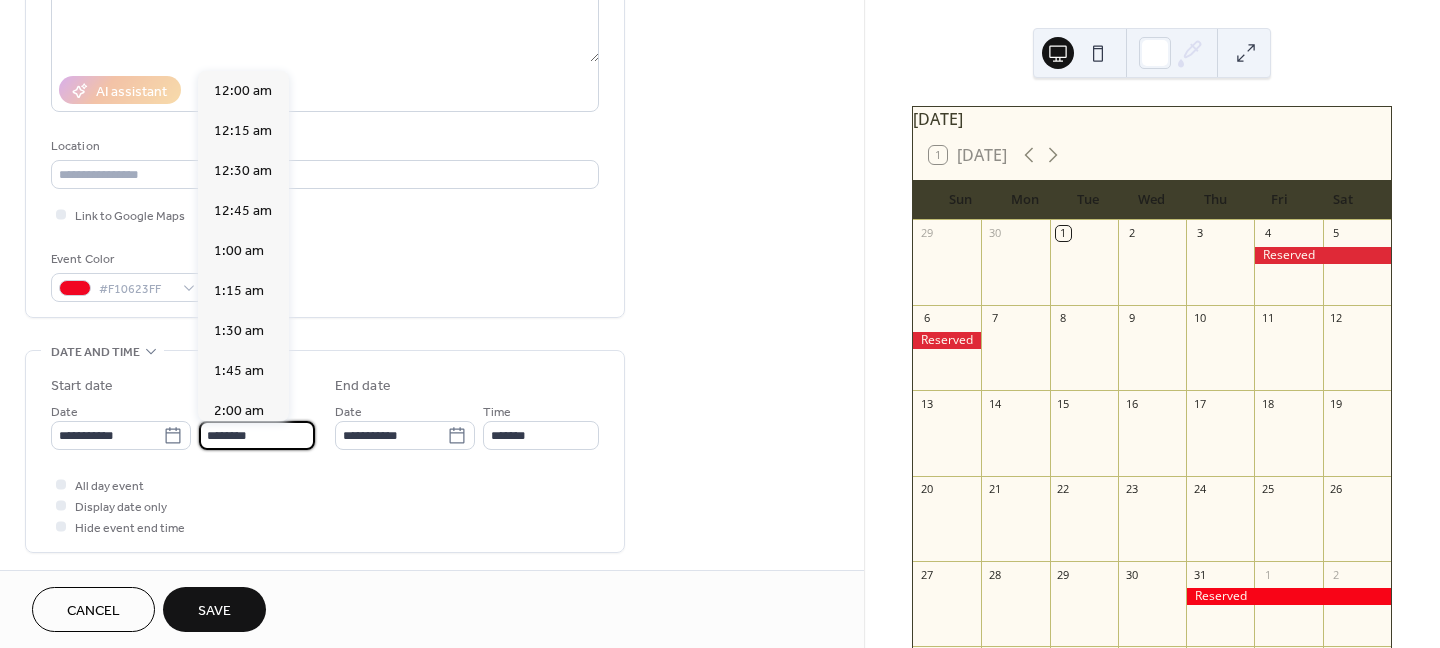 click on "********" at bounding box center [257, 435] 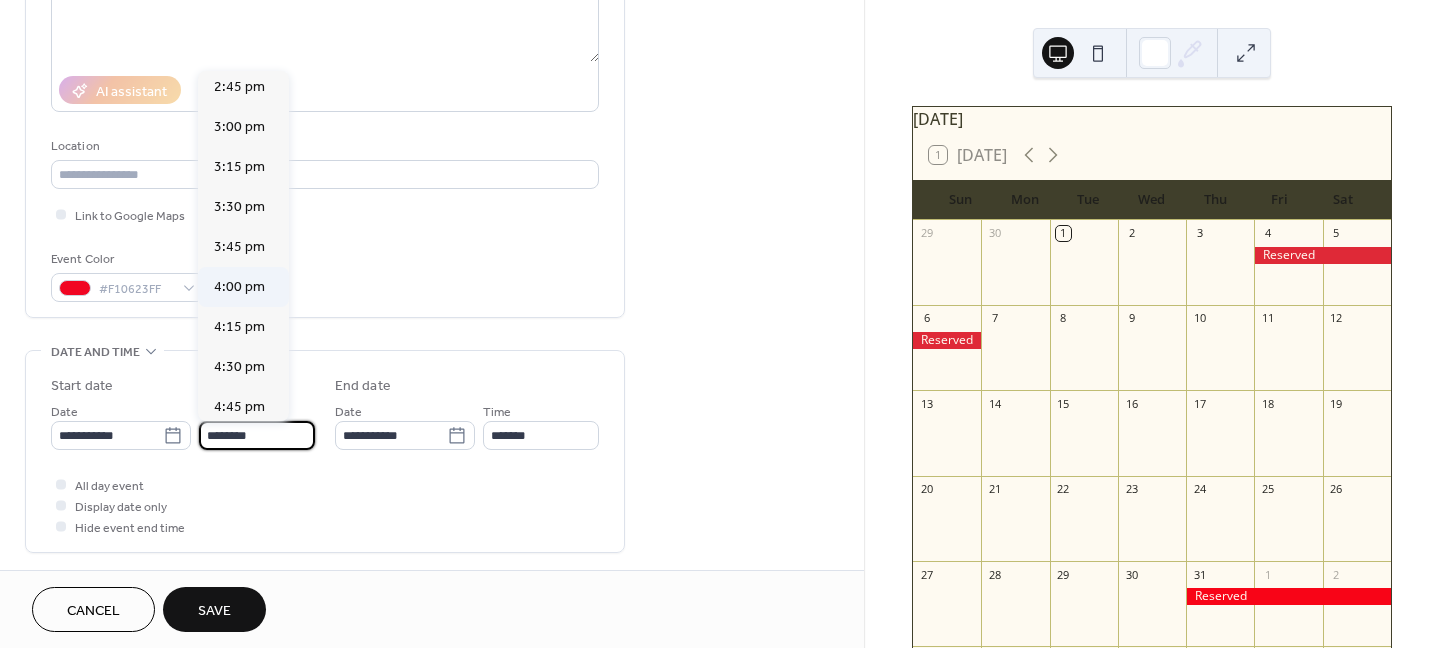 scroll, scrollTop: 2368, scrollLeft: 0, axis: vertical 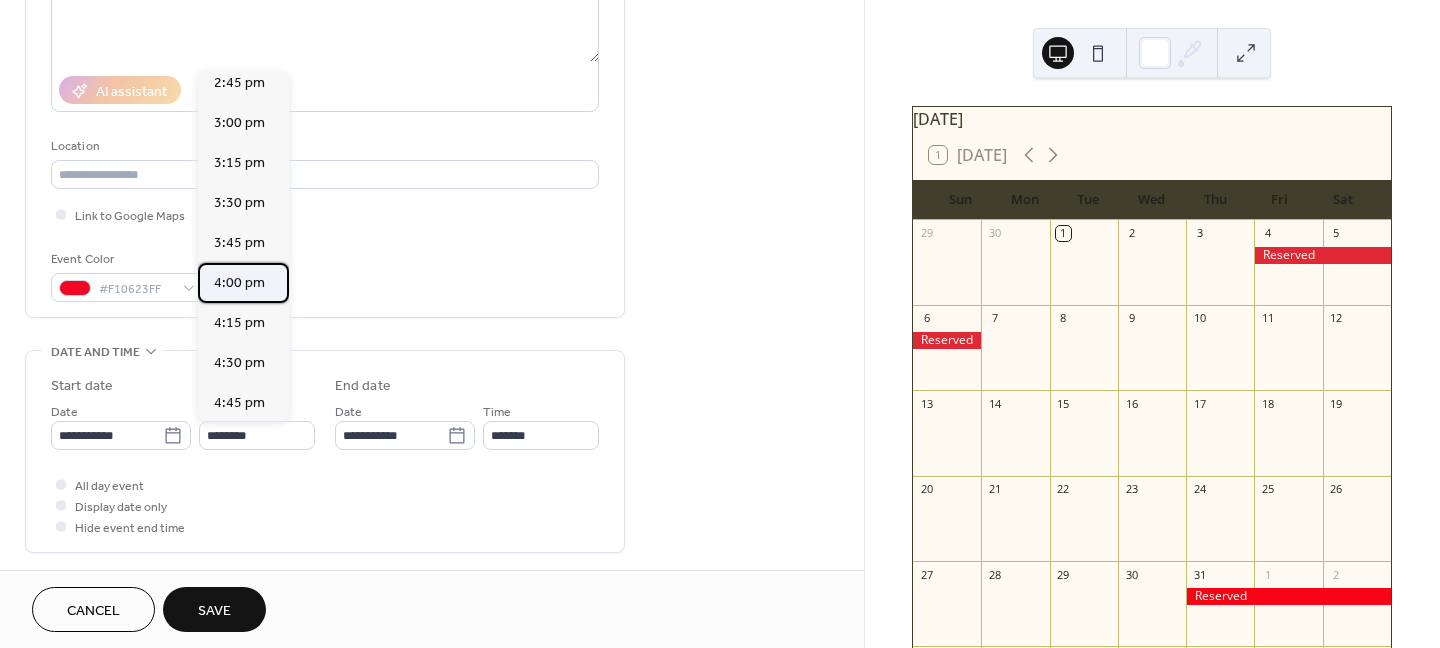 click on "4:00 pm" at bounding box center [239, 283] 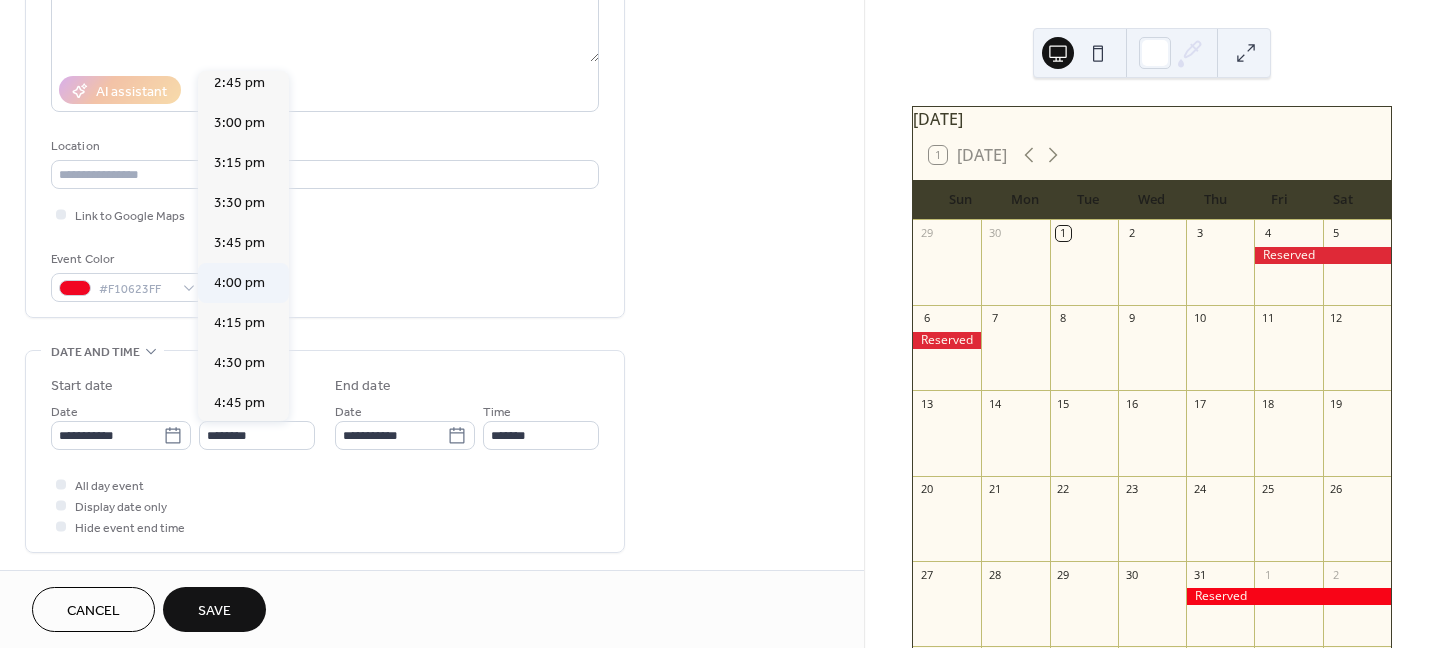 type on "*******" 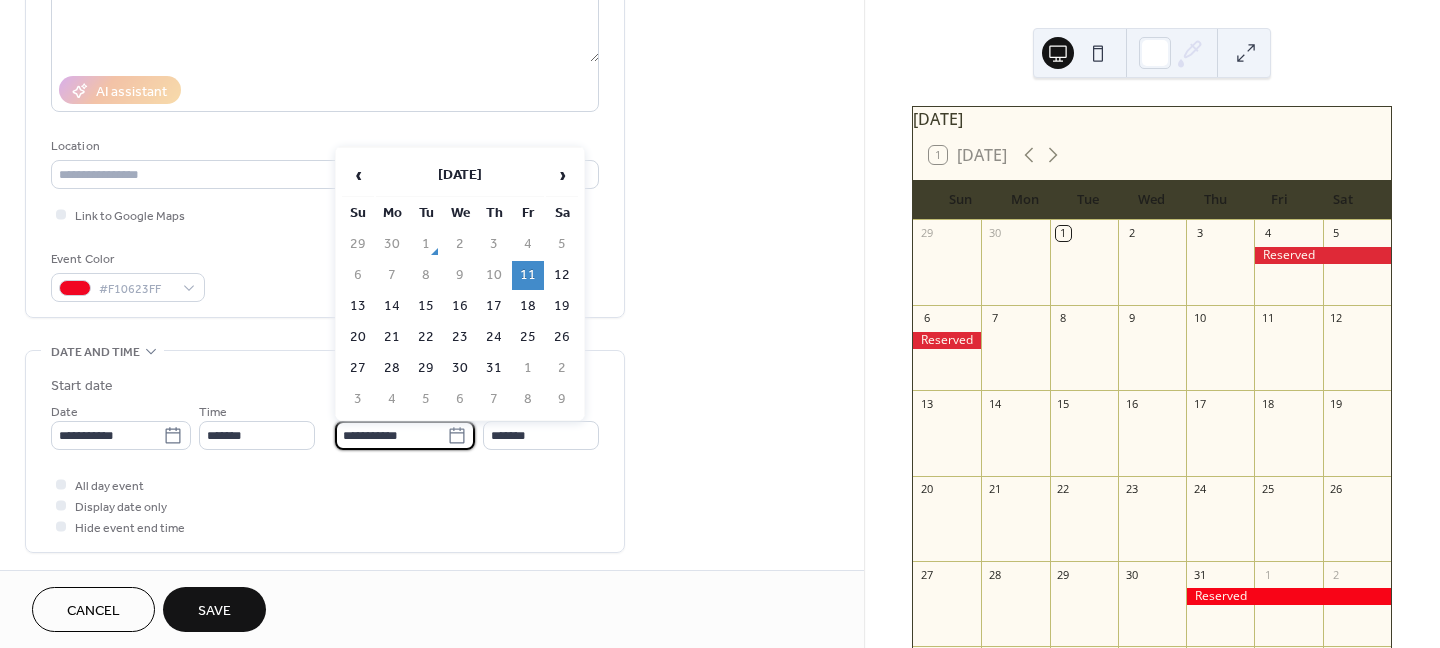 click on "**********" at bounding box center (391, 435) 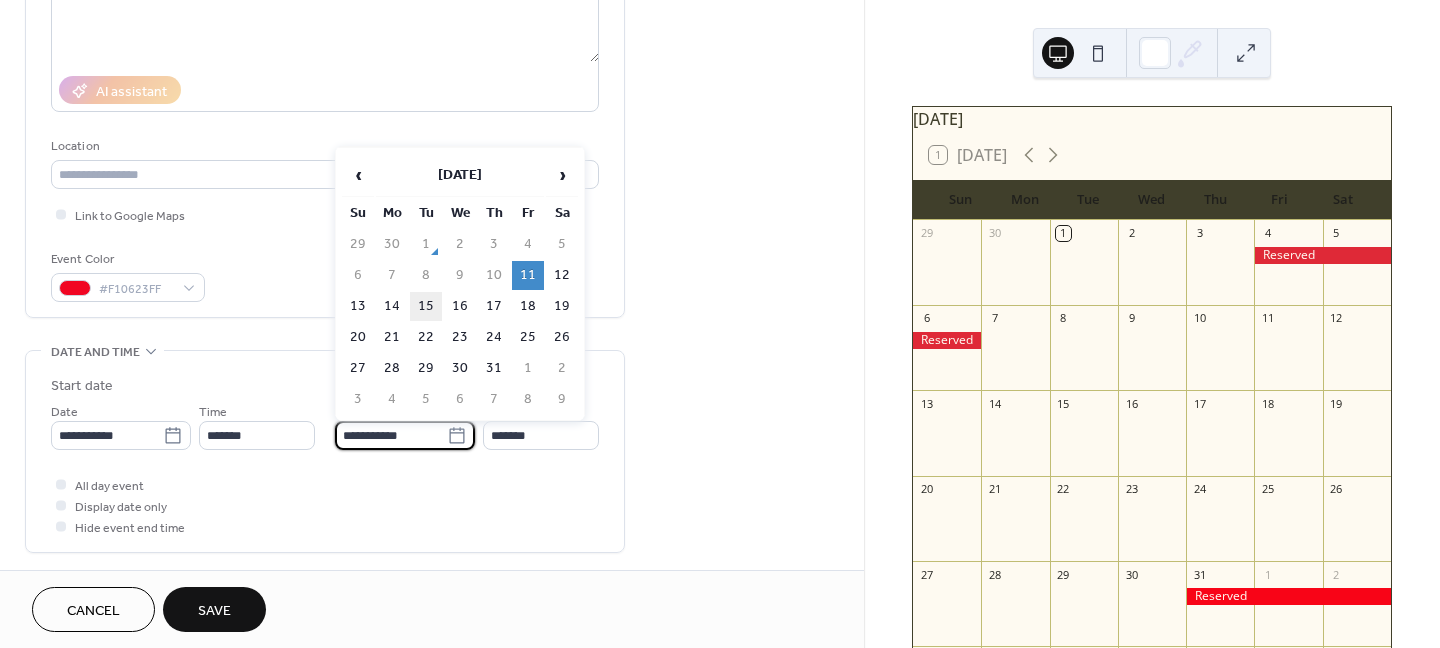 click on "15" at bounding box center [426, 306] 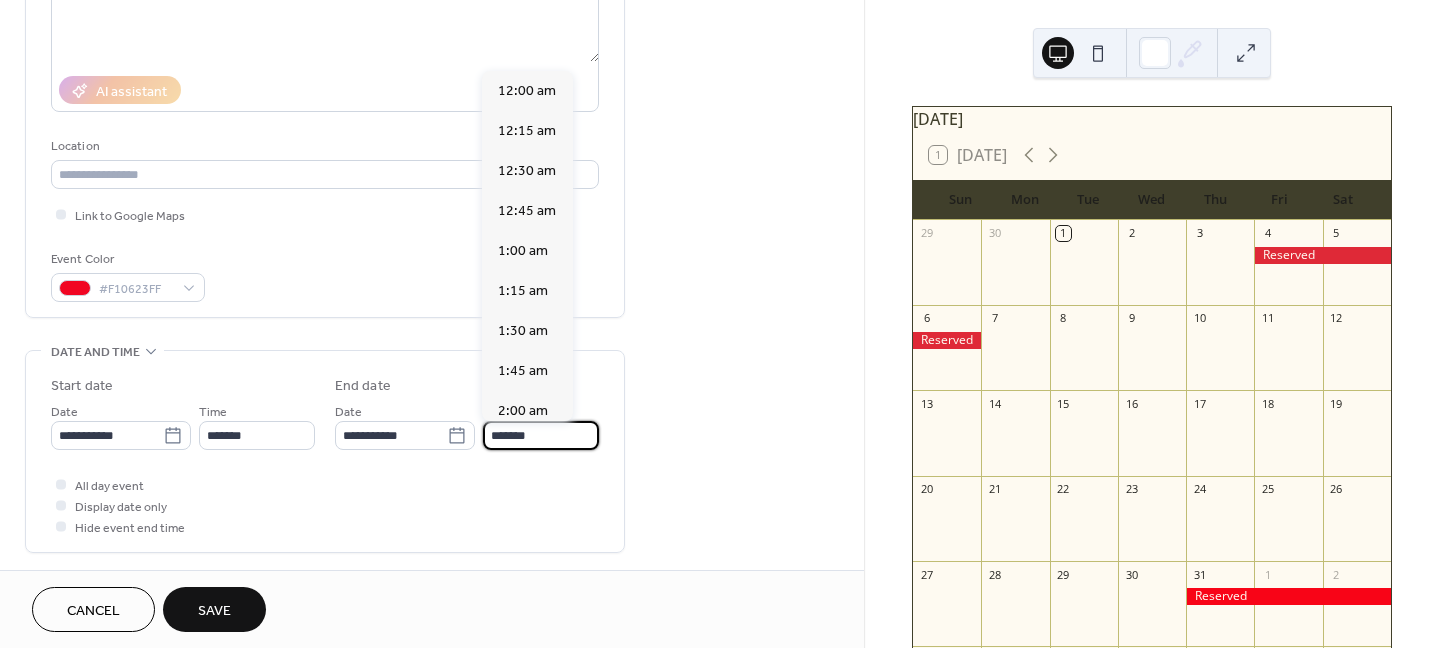 click on "*******" at bounding box center [541, 435] 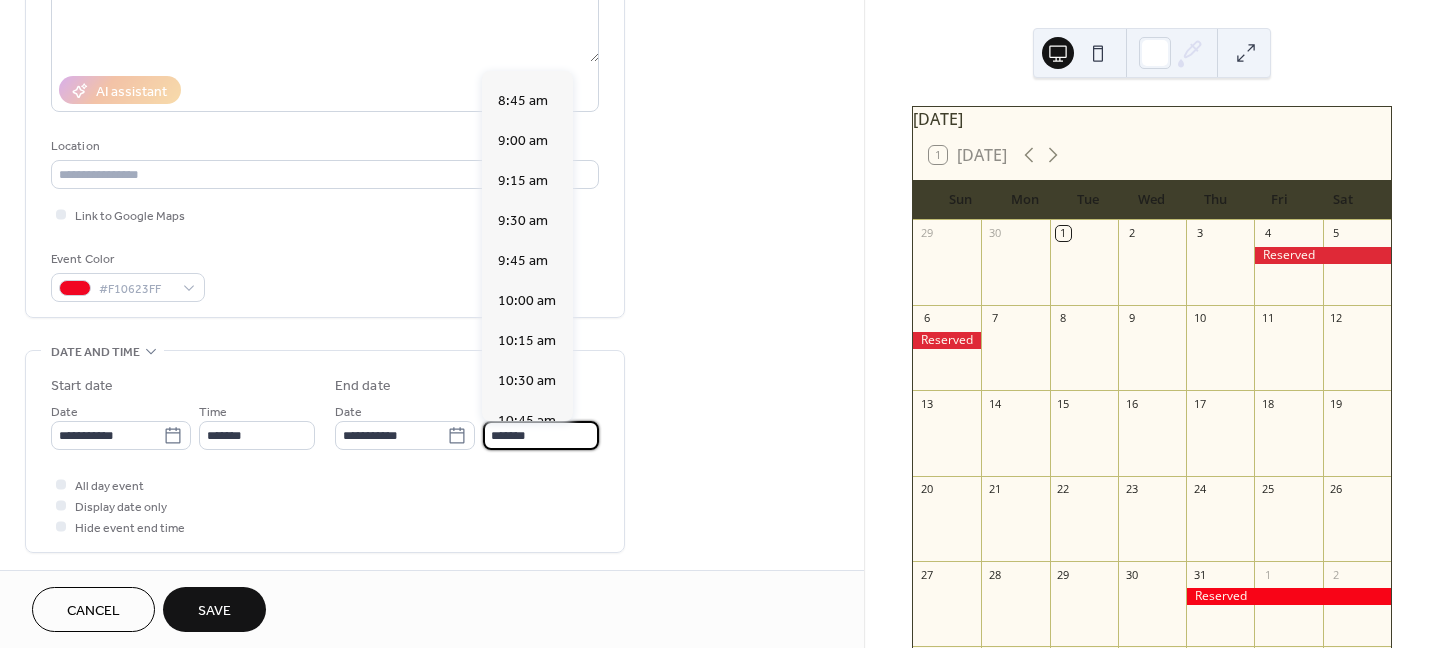 scroll, scrollTop: 1388, scrollLeft: 0, axis: vertical 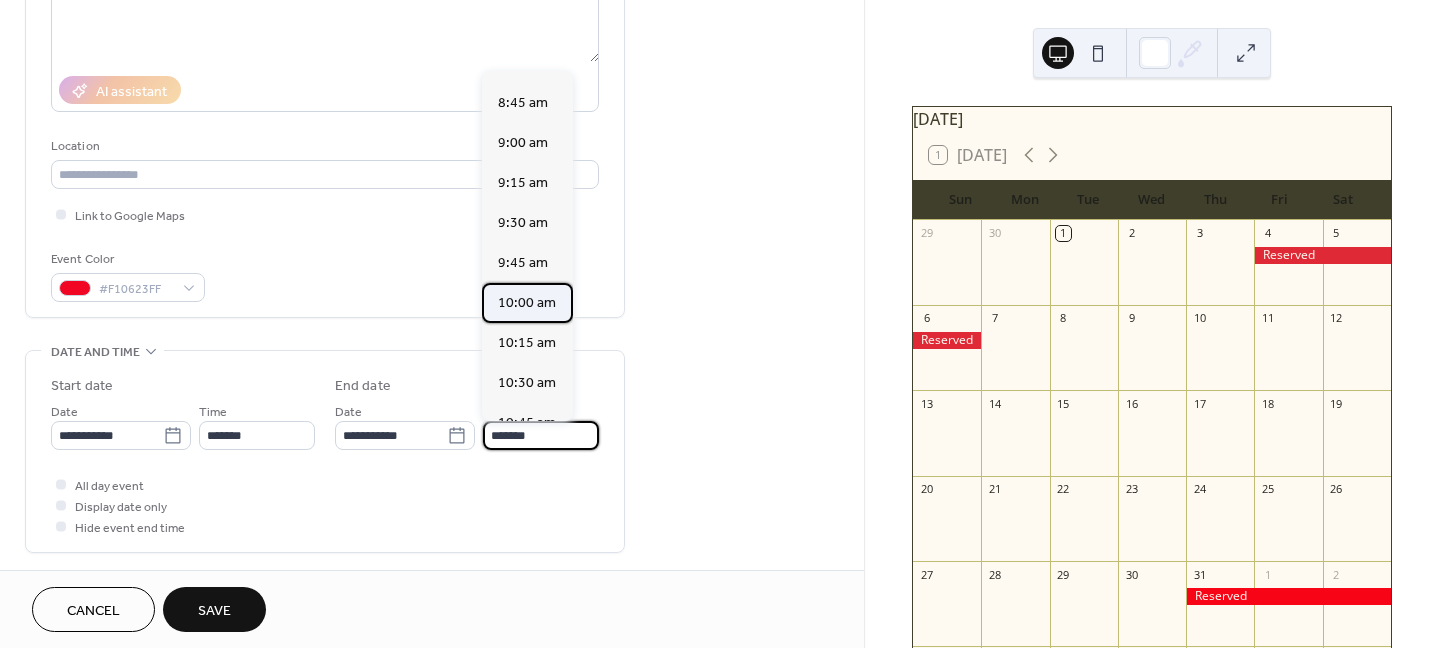 click on "10:00 am" at bounding box center (527, 303) 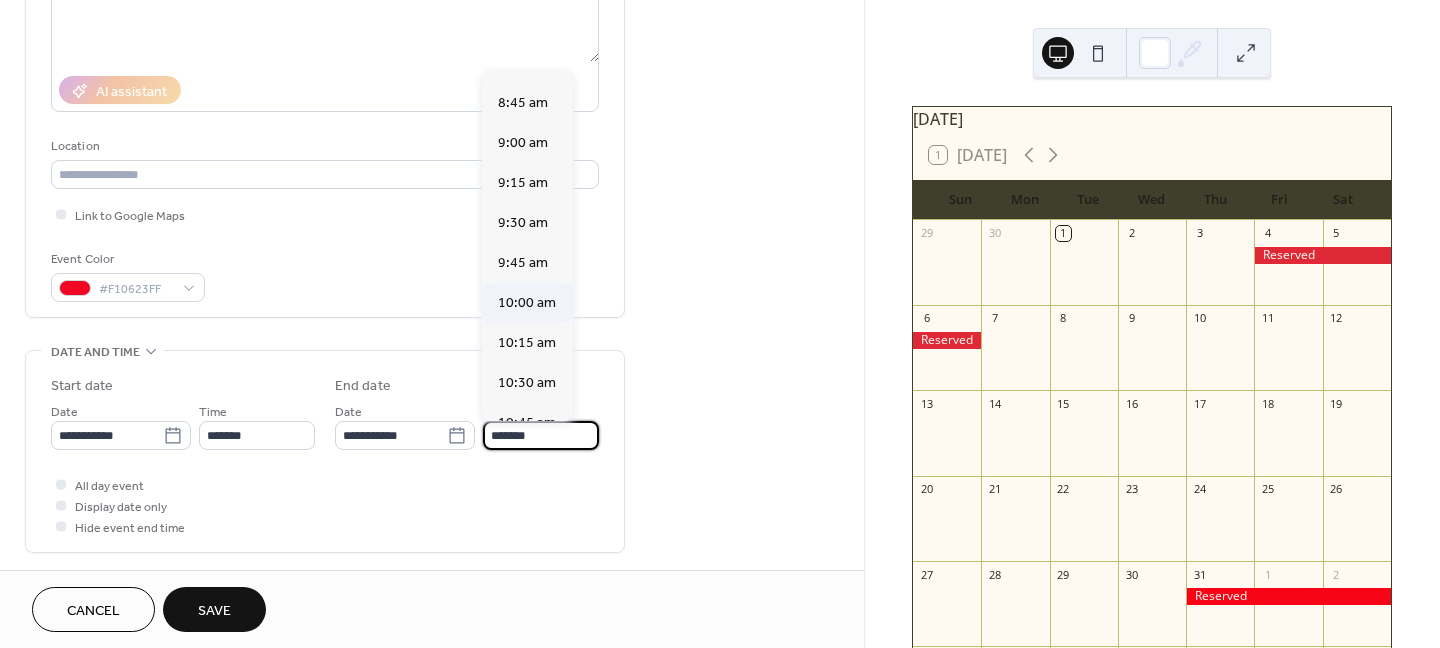 type on "********" 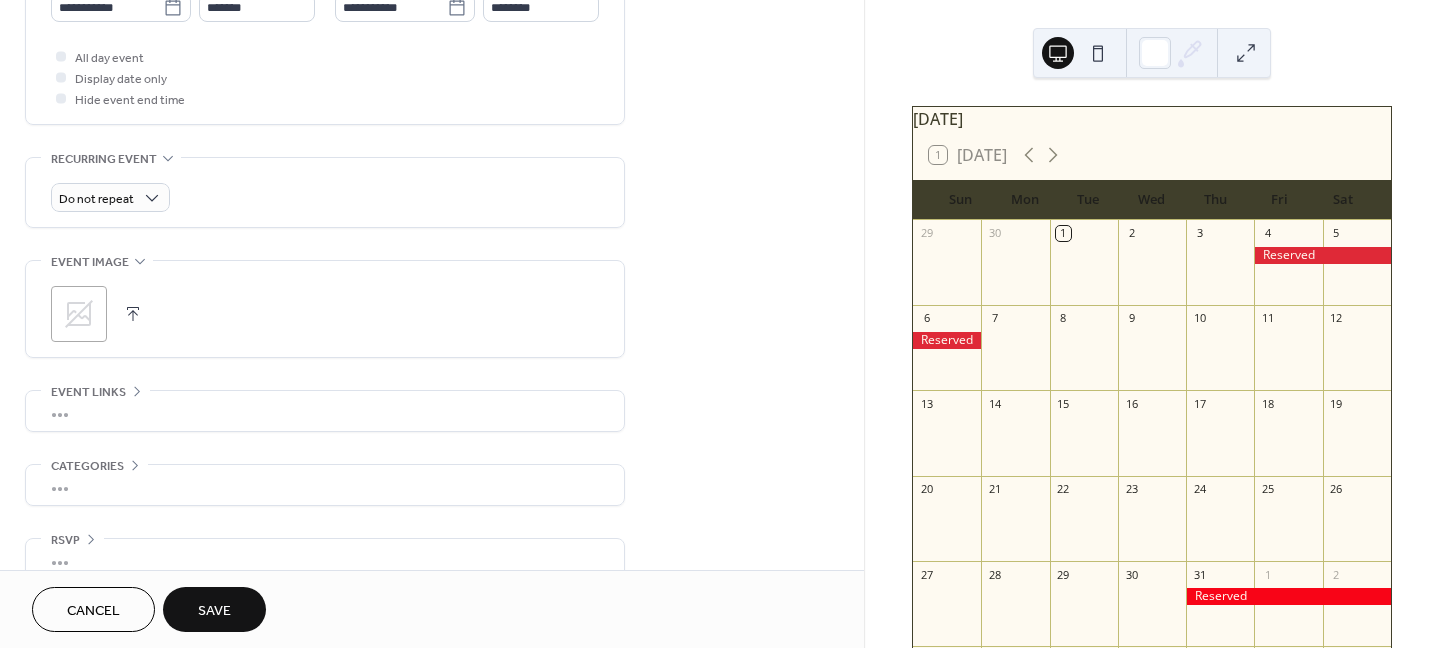 scroll, scrollTop: 758, scrollLeft: 0, axis: vertical 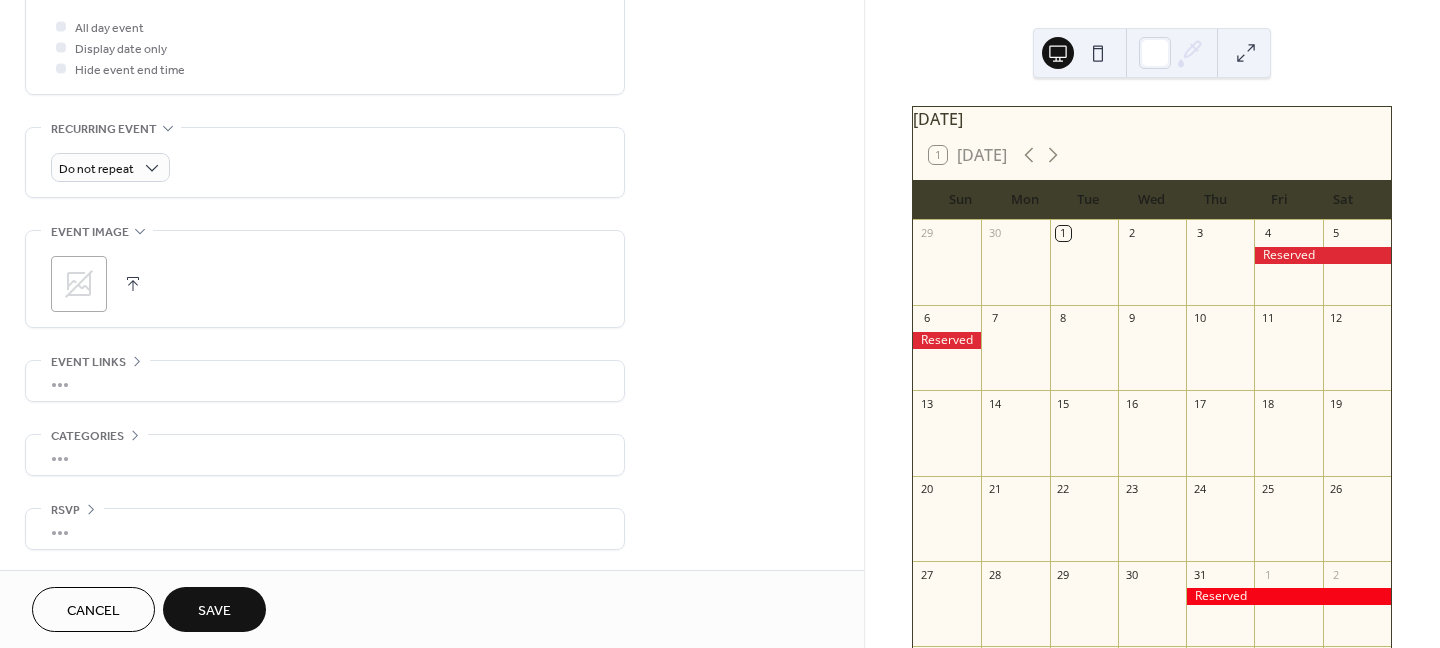 click on "Save" at bounding box center (214, 611) 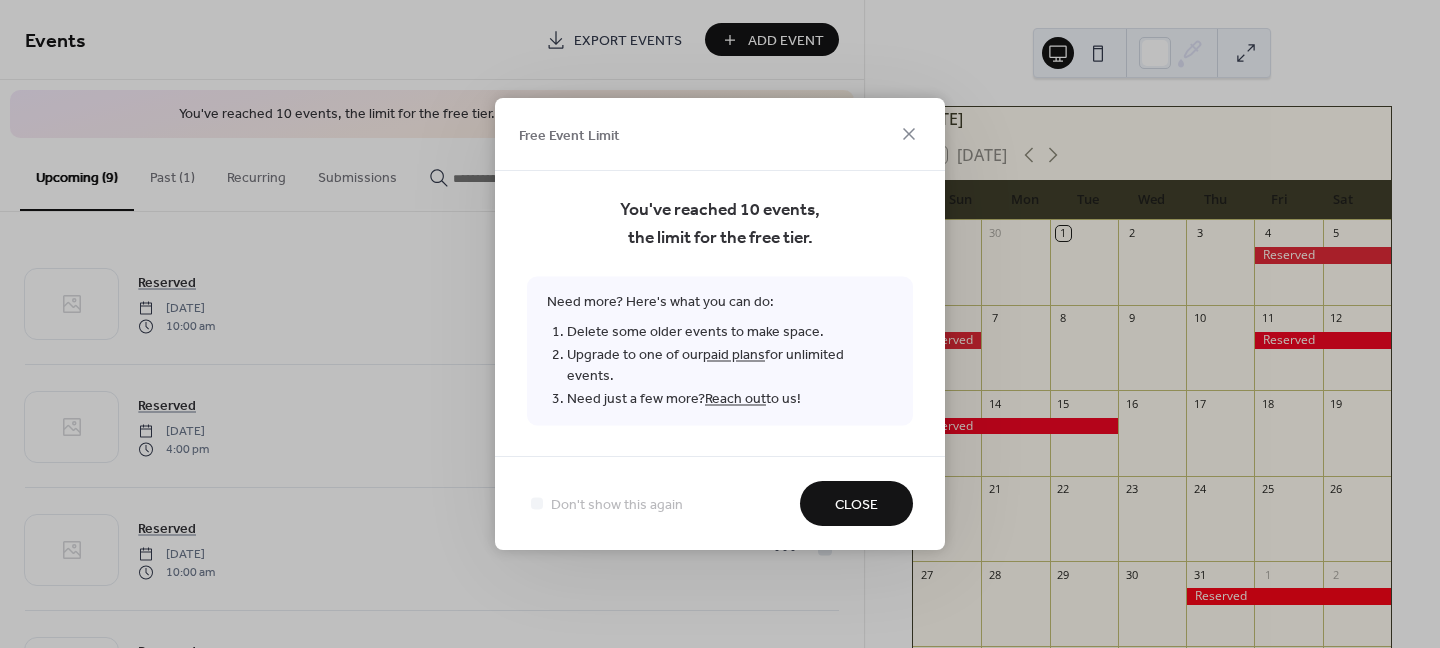 click on "Close" at bounding box center [856, 505] 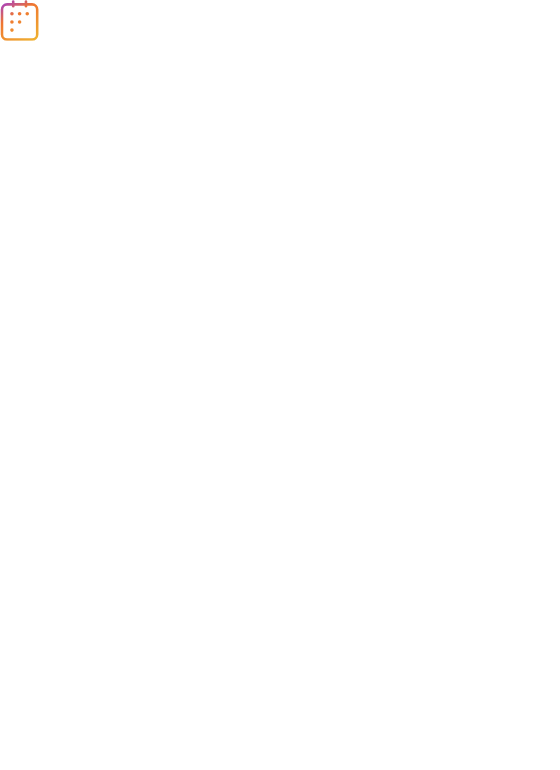 scroll, scrollTop: 0, scrollLeft: 0, axis: both 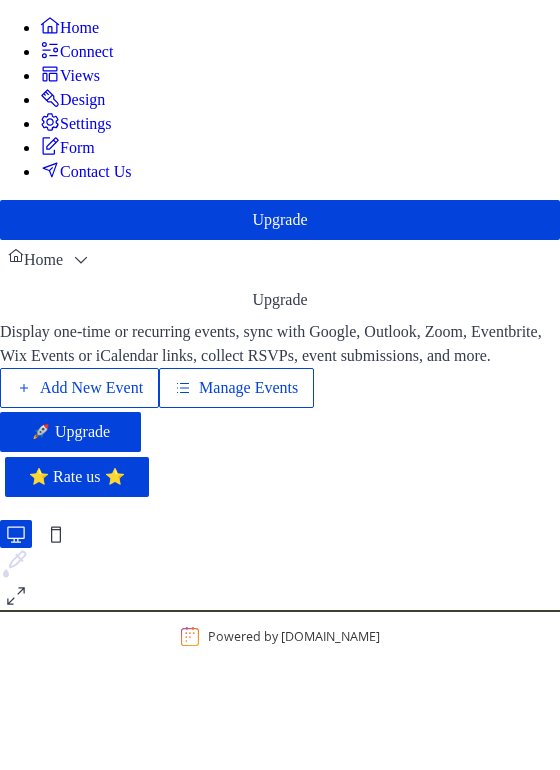 click on "Manage Events" at bounding box center [248, 388] 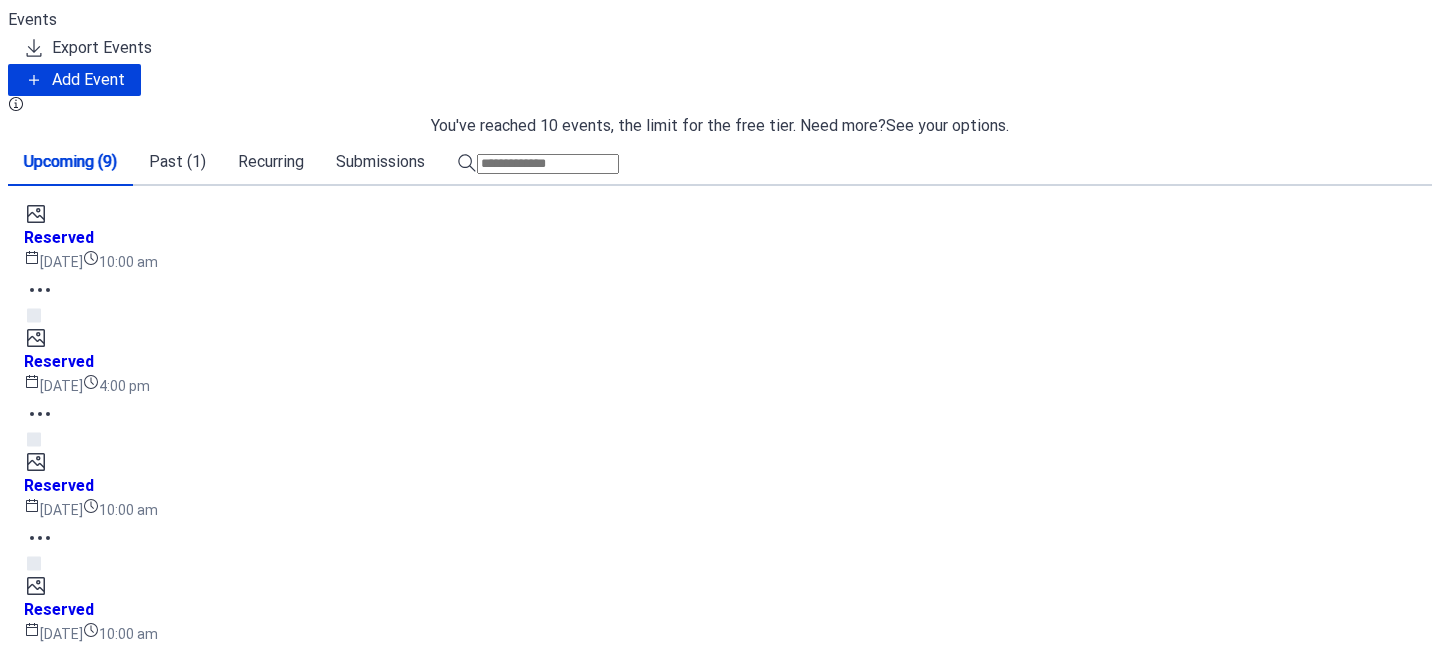 scroll, scrollTop: 0, scrollLeft: 0, axis: both 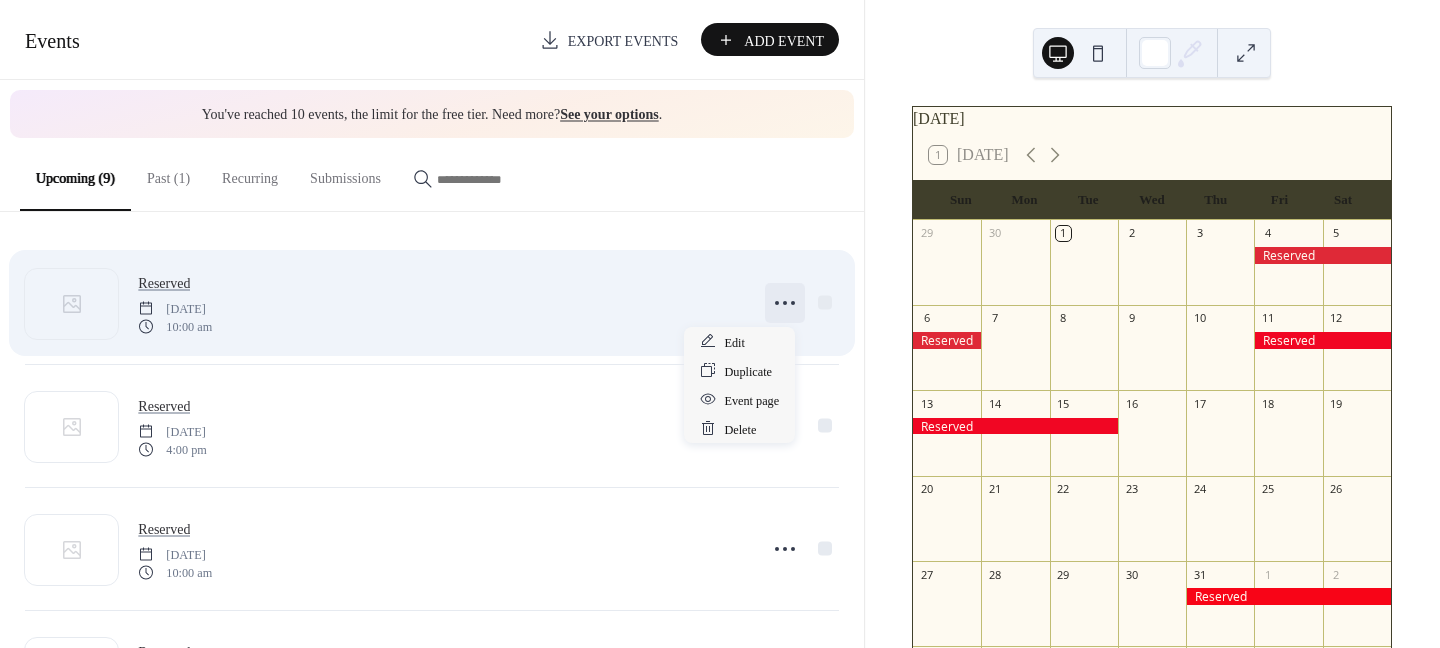 click 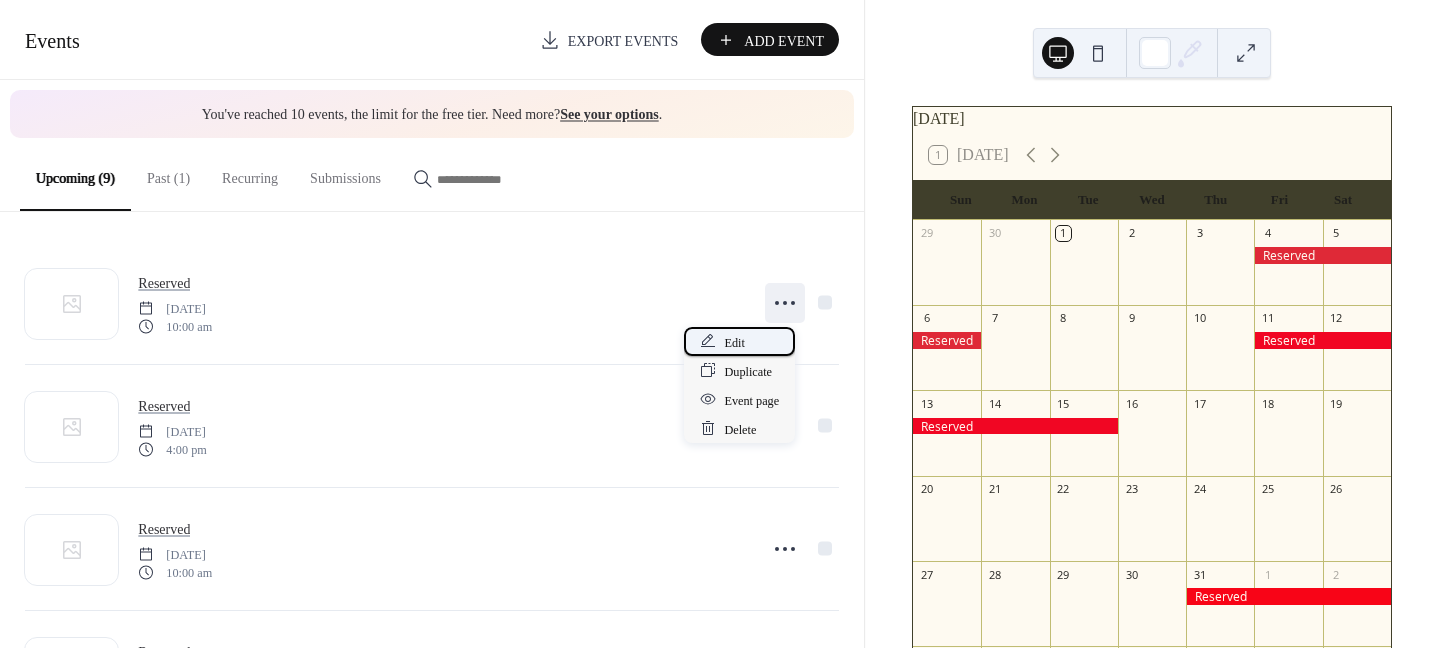 click on "Edit" at bounding box center (734, 342) 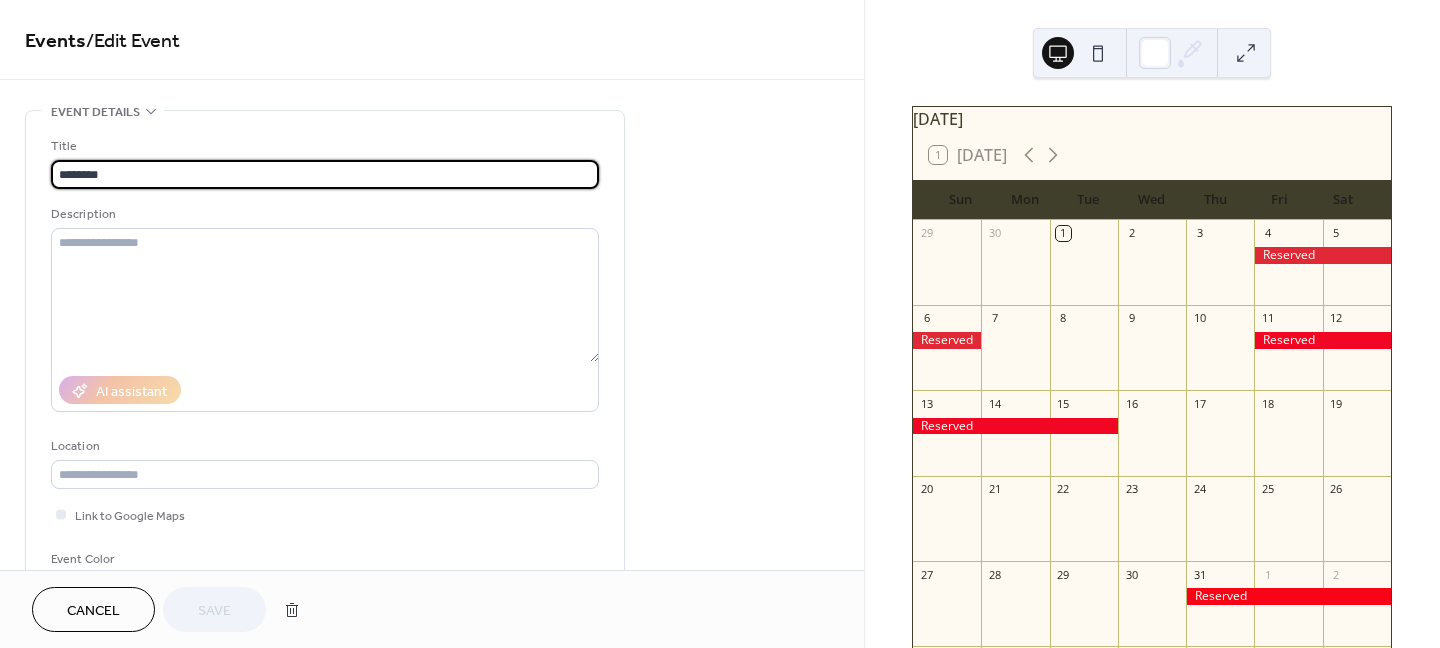 click on "********" at bounding box center [325, 174] 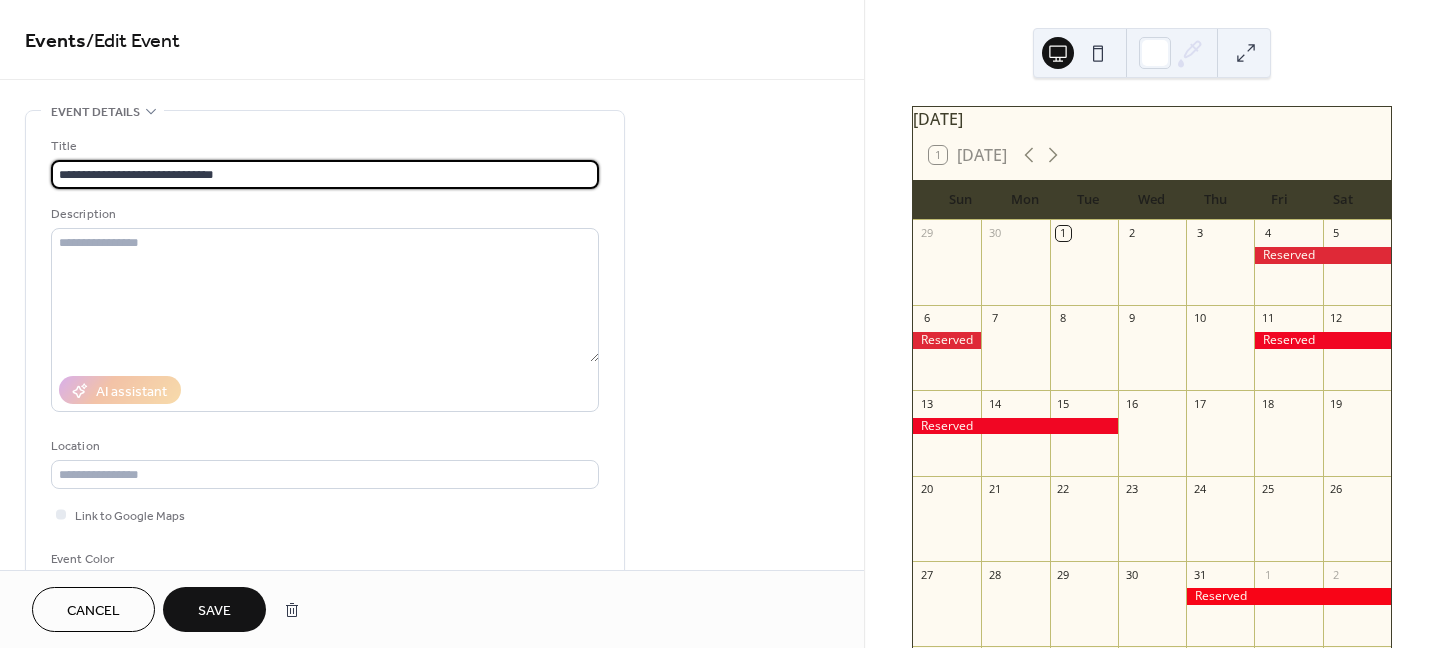 drag, startPoint x: 274, startPoint y: 179, endPoint x: 22, endPoint y: 158, distance: 252.87349 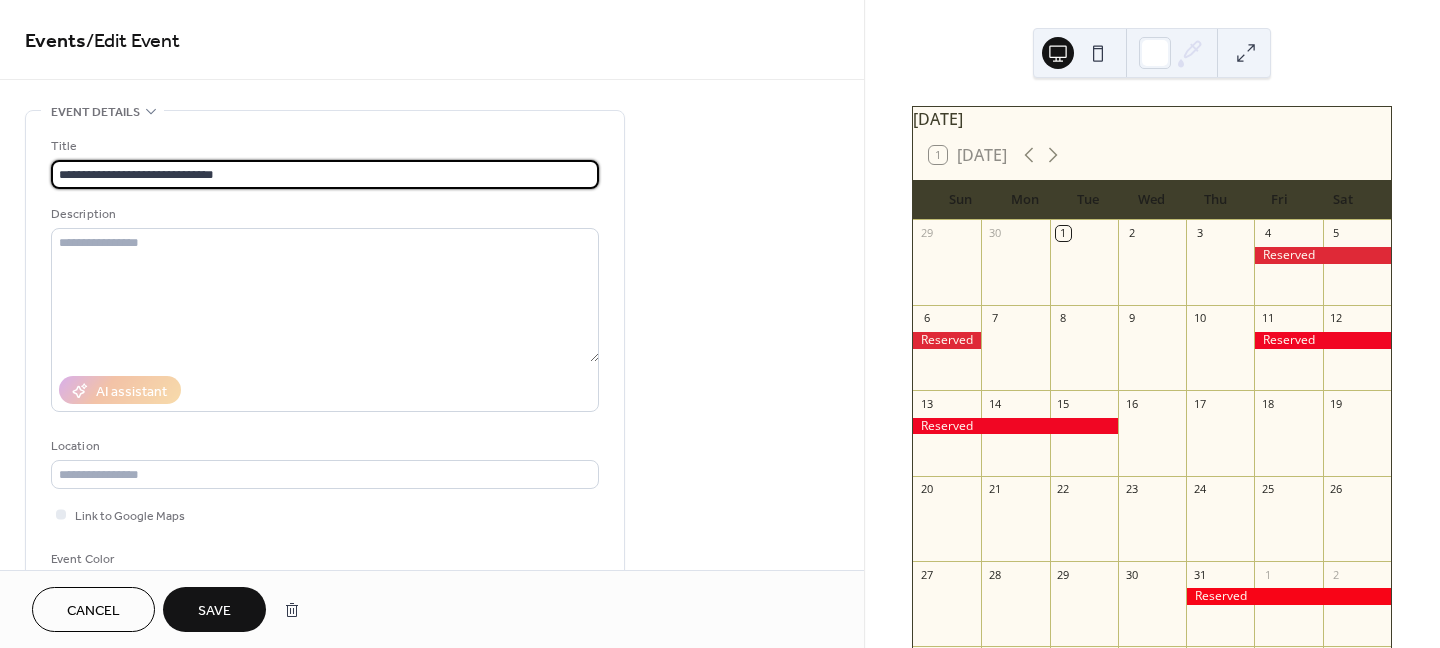 click on "**********" at bounding box center [432, 719] 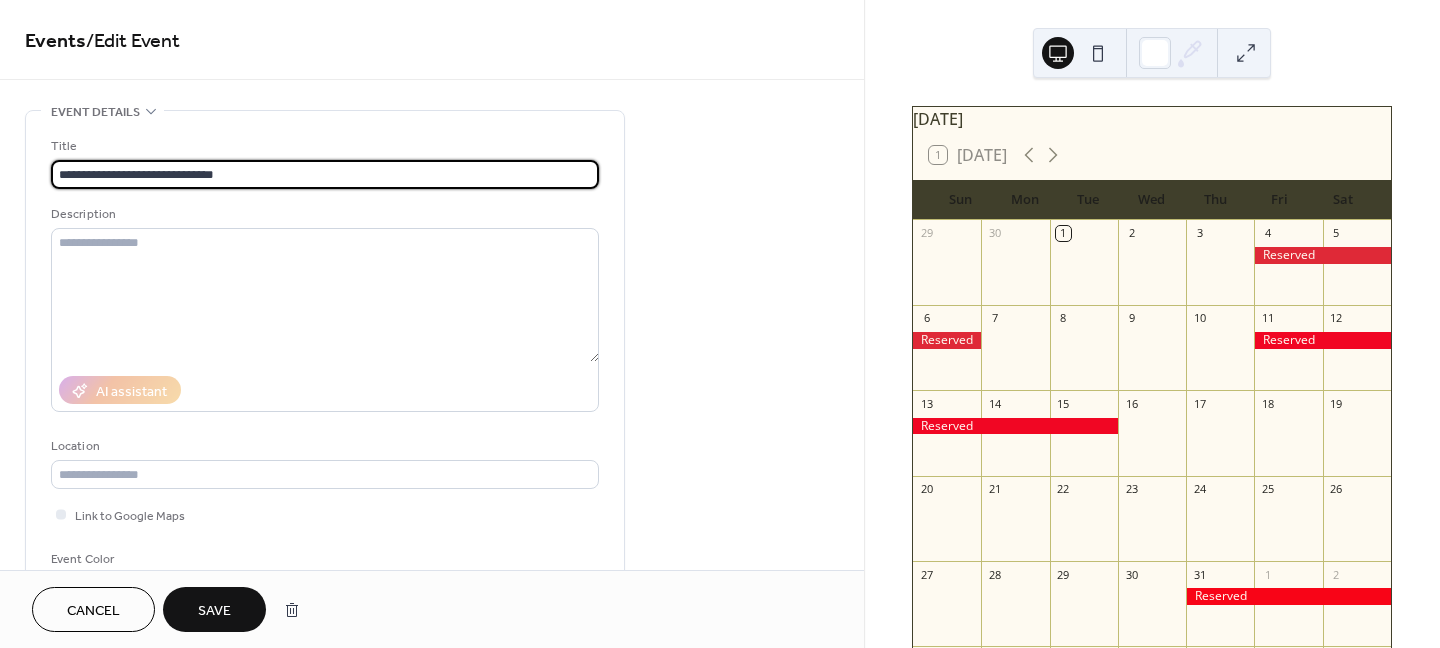 click on "Save" at bounding box center (214, 611) 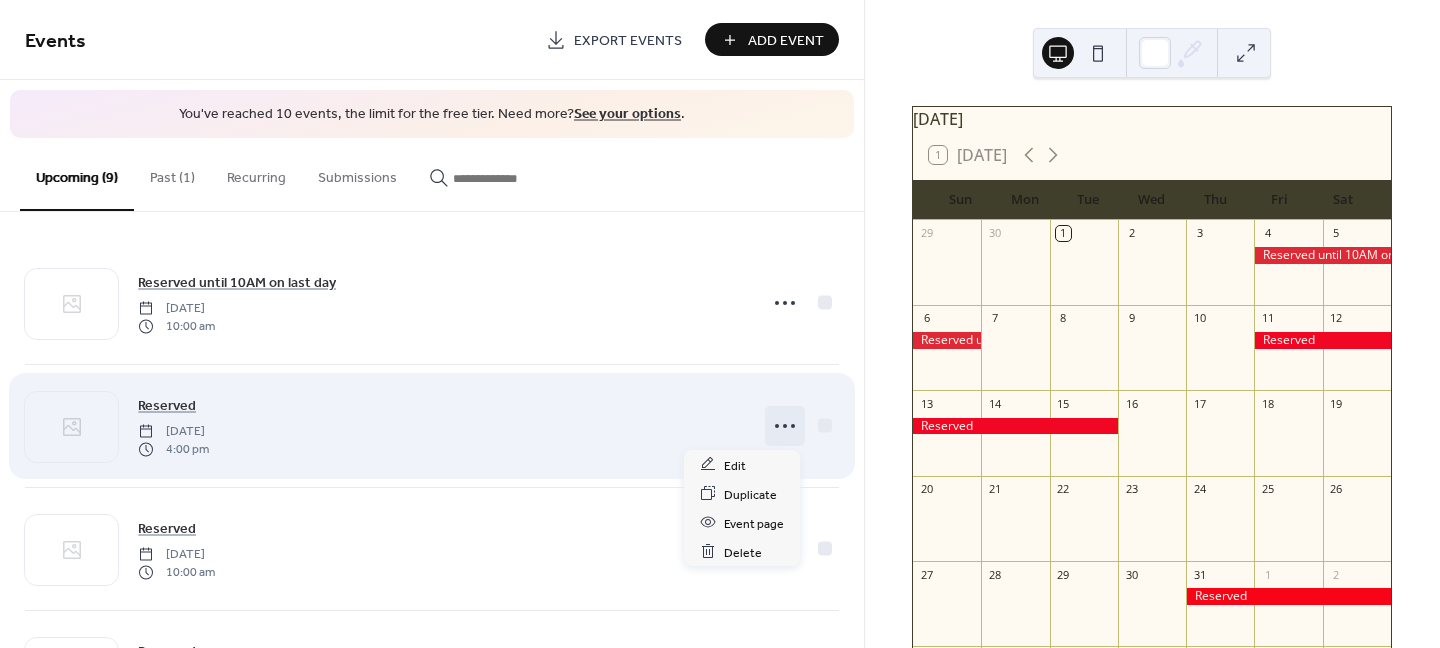 click 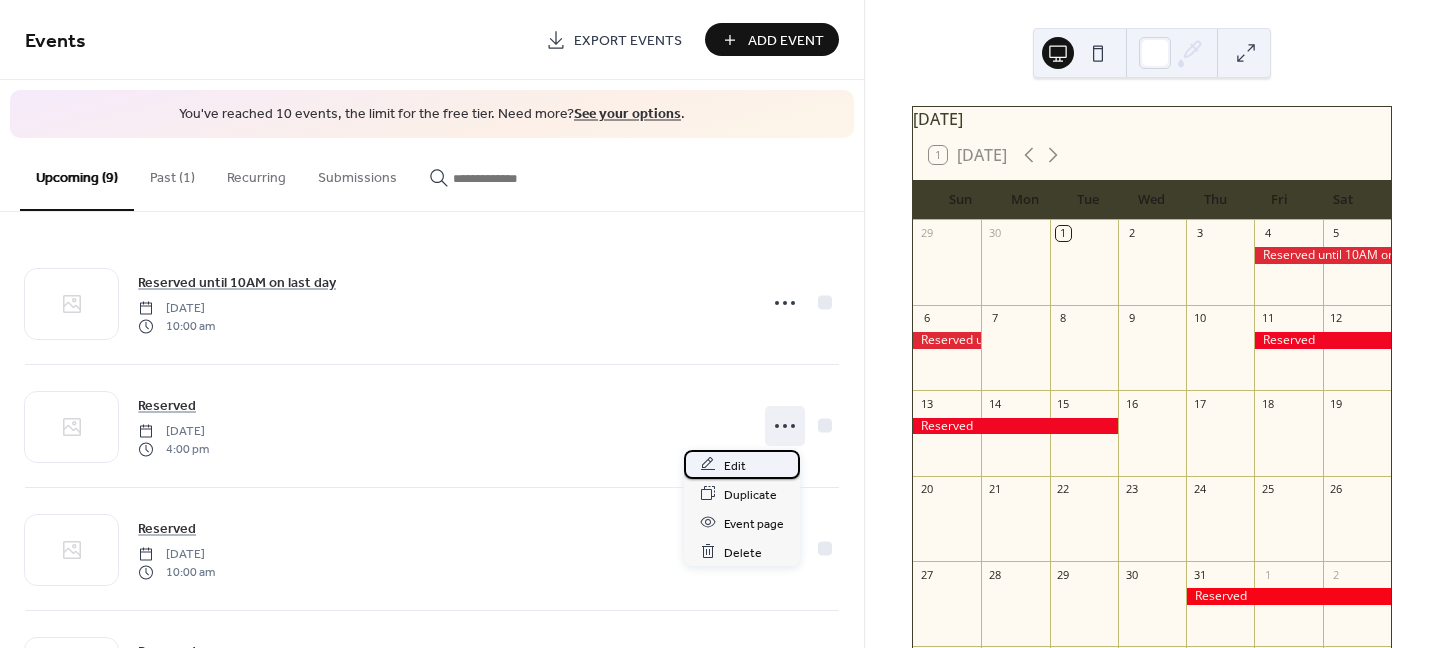 click on "Edit" at bounding box center (742, 464) 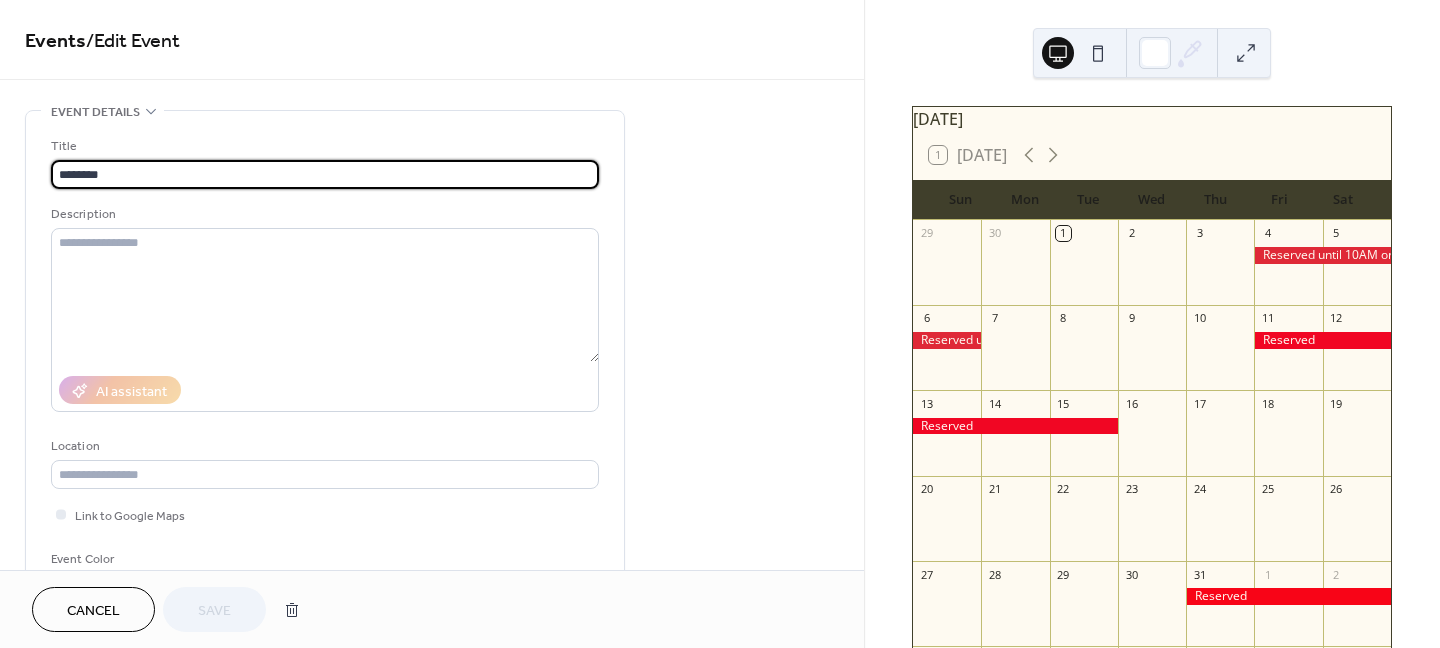 drag, startPoint x: 143, startPoint y: 172, endPoint x: 33, endPoint y: 168, distance: 110.0727 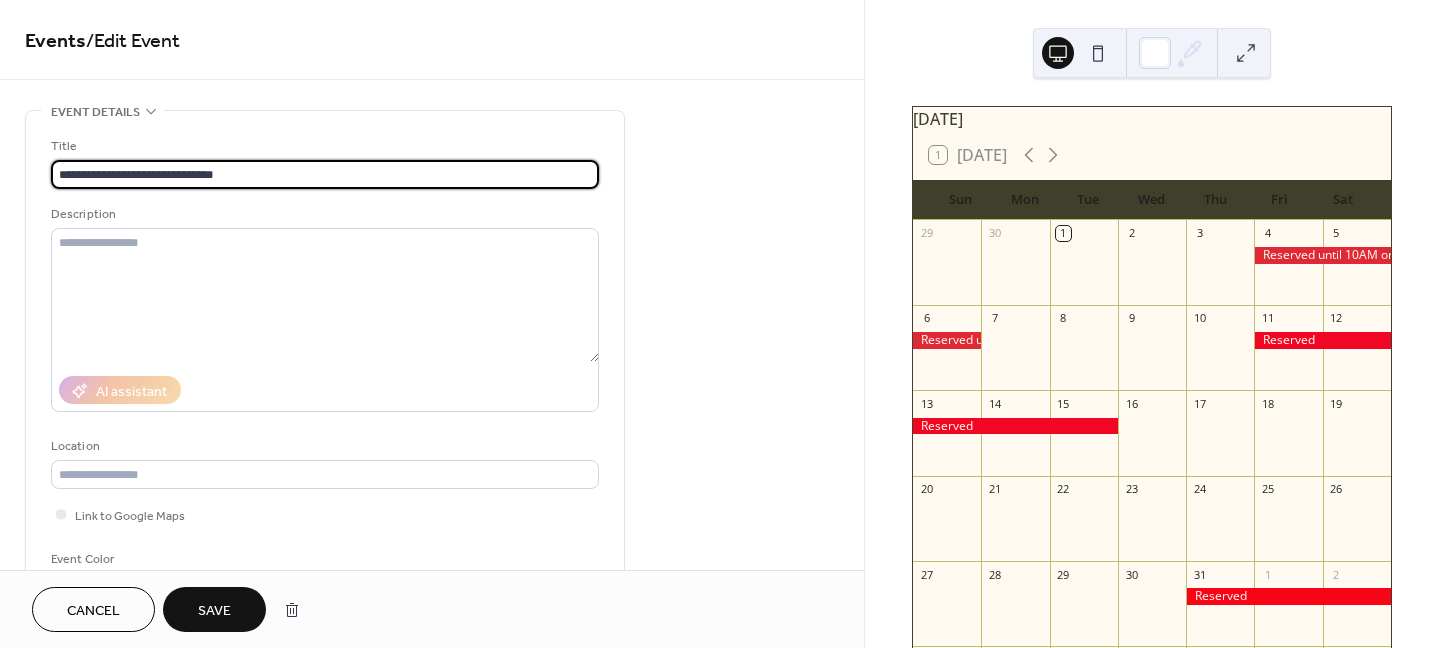 type on "**********" 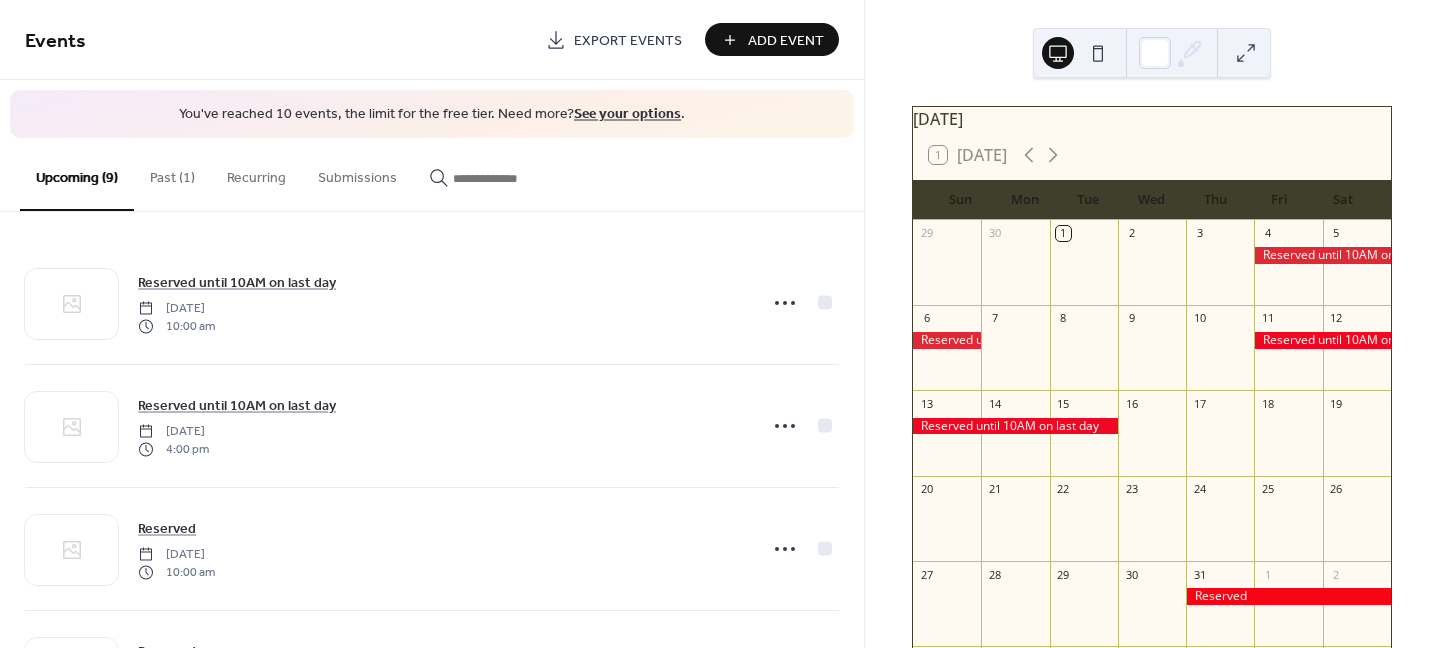 click at bounding box center [1288, 596] 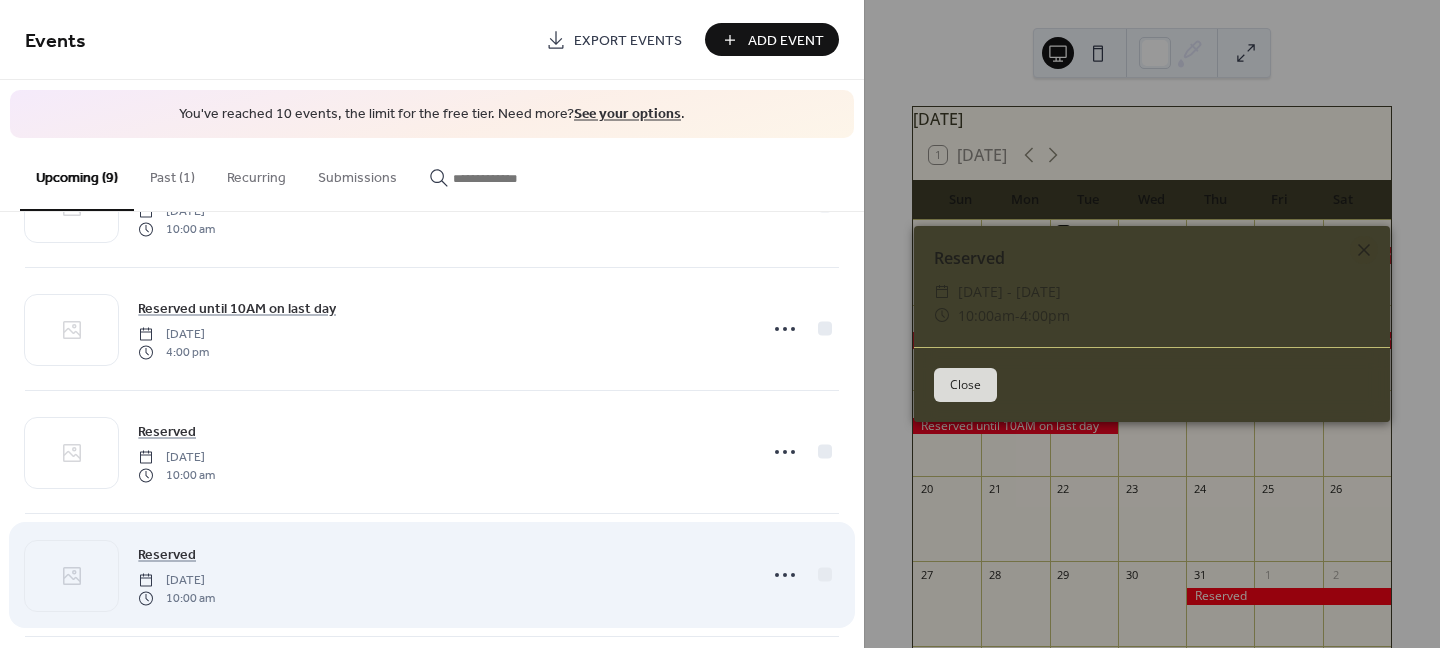 scroll, scrollTop: 100, scrollLeft: 0, axis: vertical 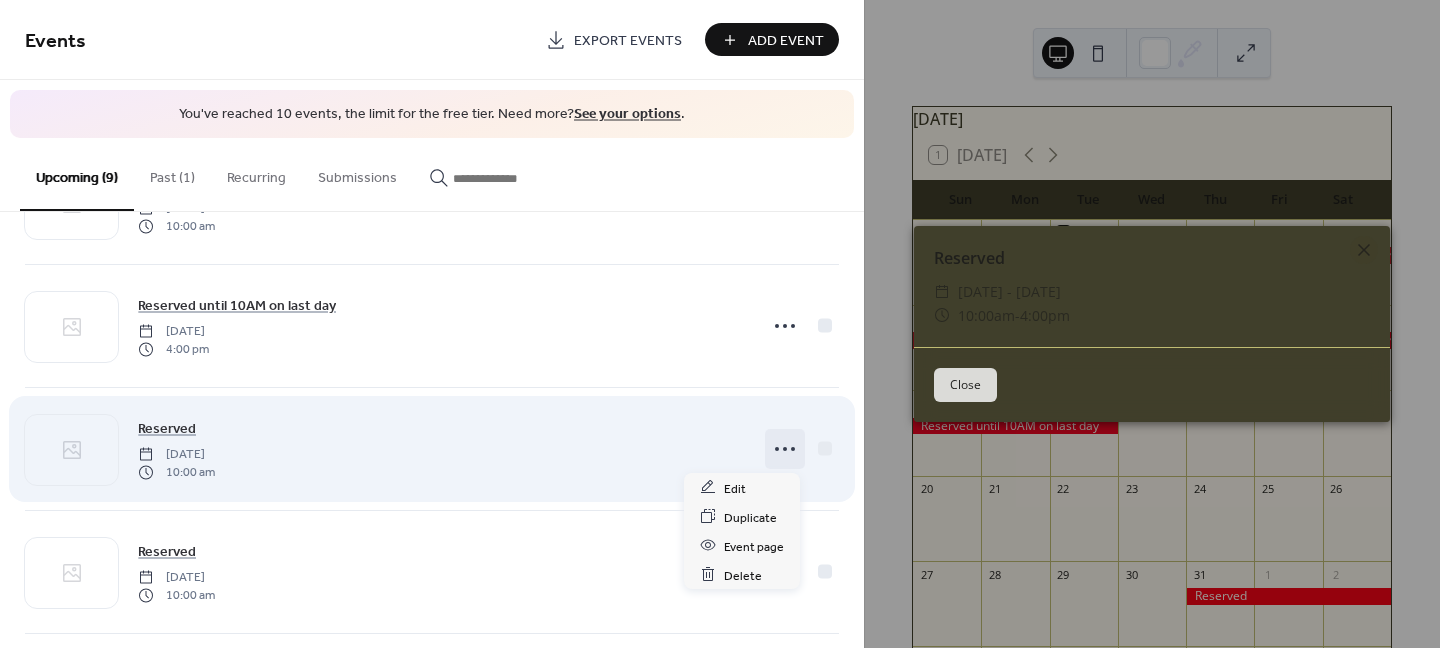 click 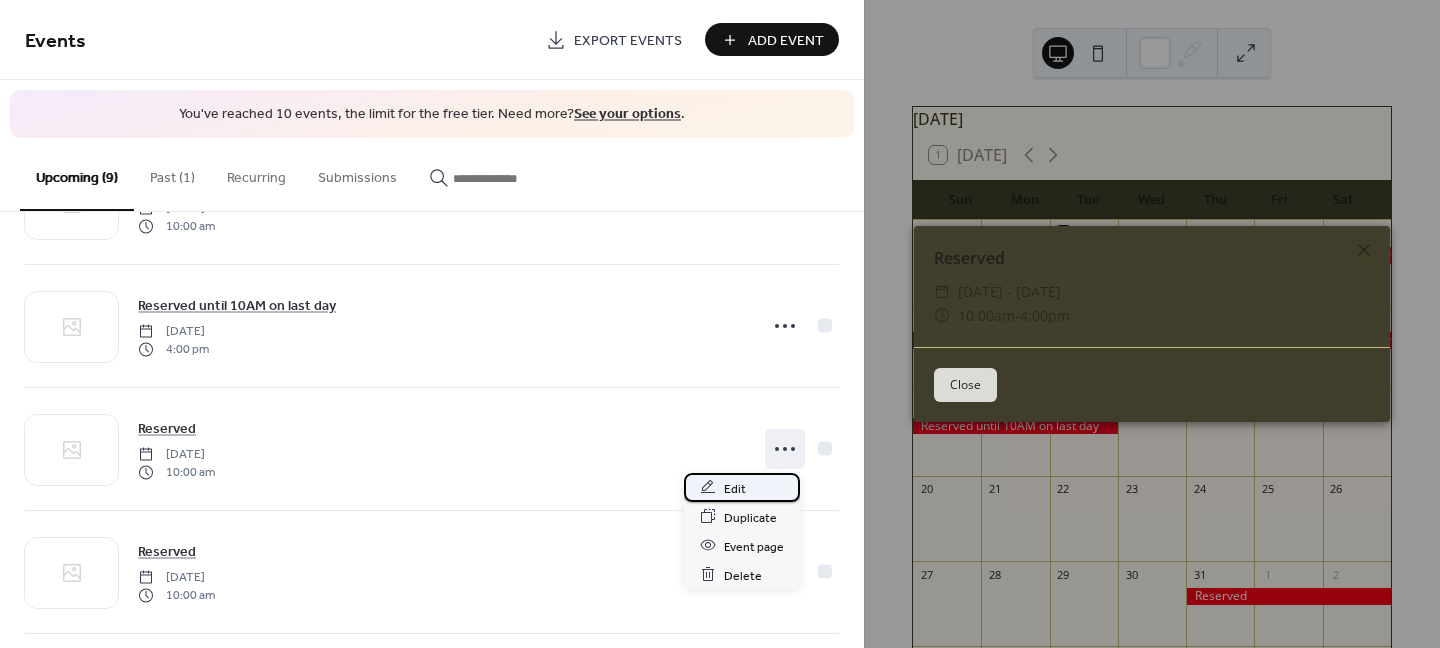 click on "Edit" at bounding box center (735, 488) 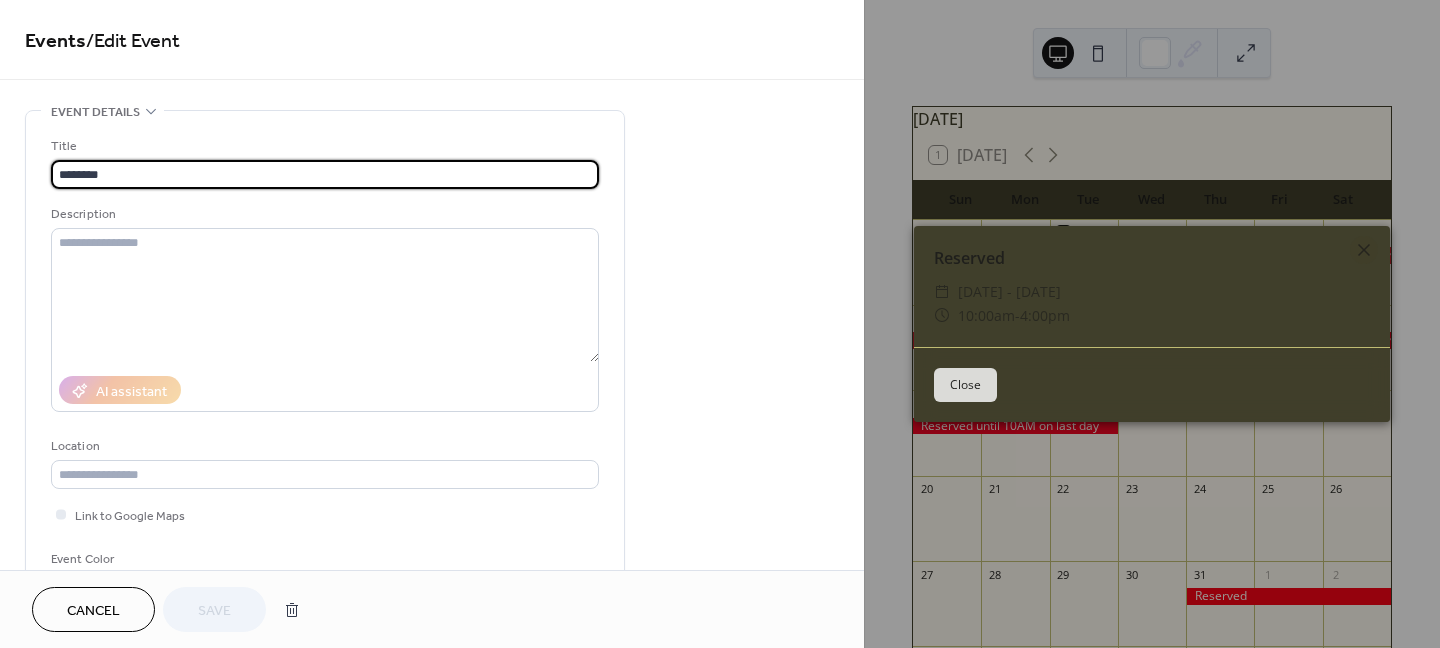 drag, startPoint x: 187, startPoint y: 177, endPoint x: 22, endPoint y: 174, distance: 165.02727 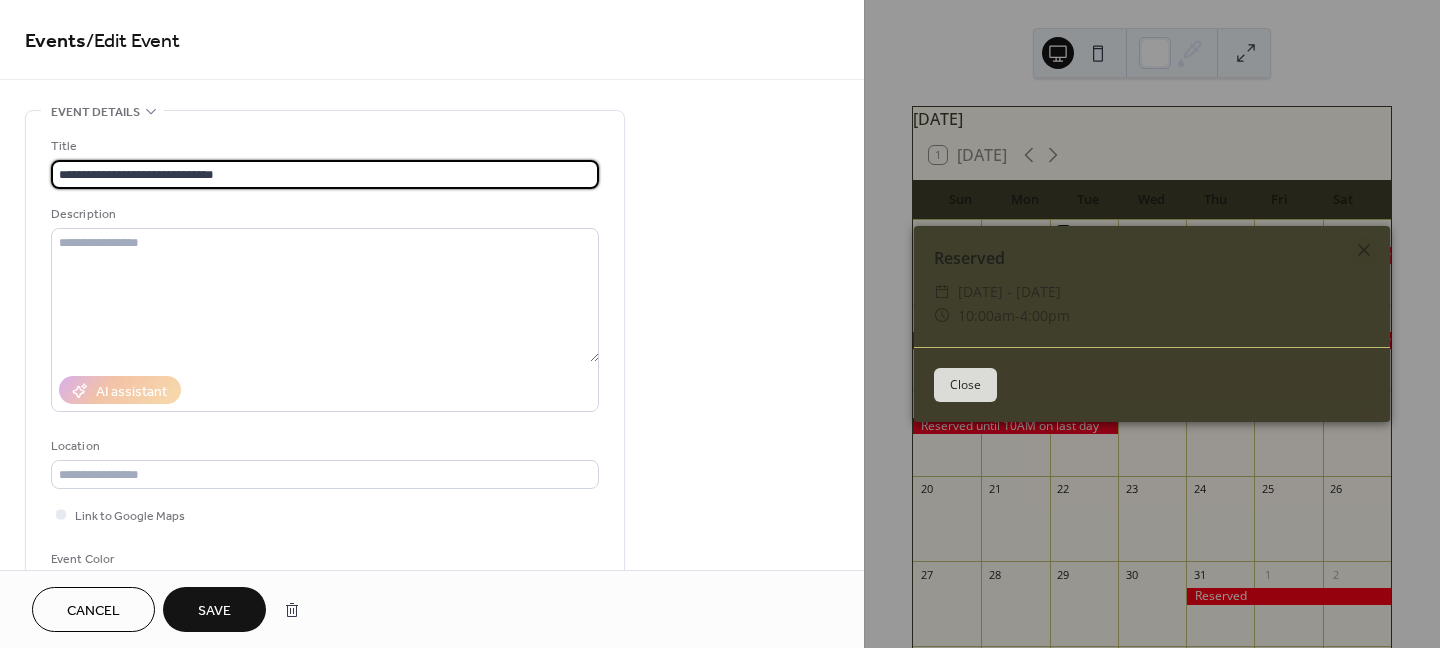 type on "**********" 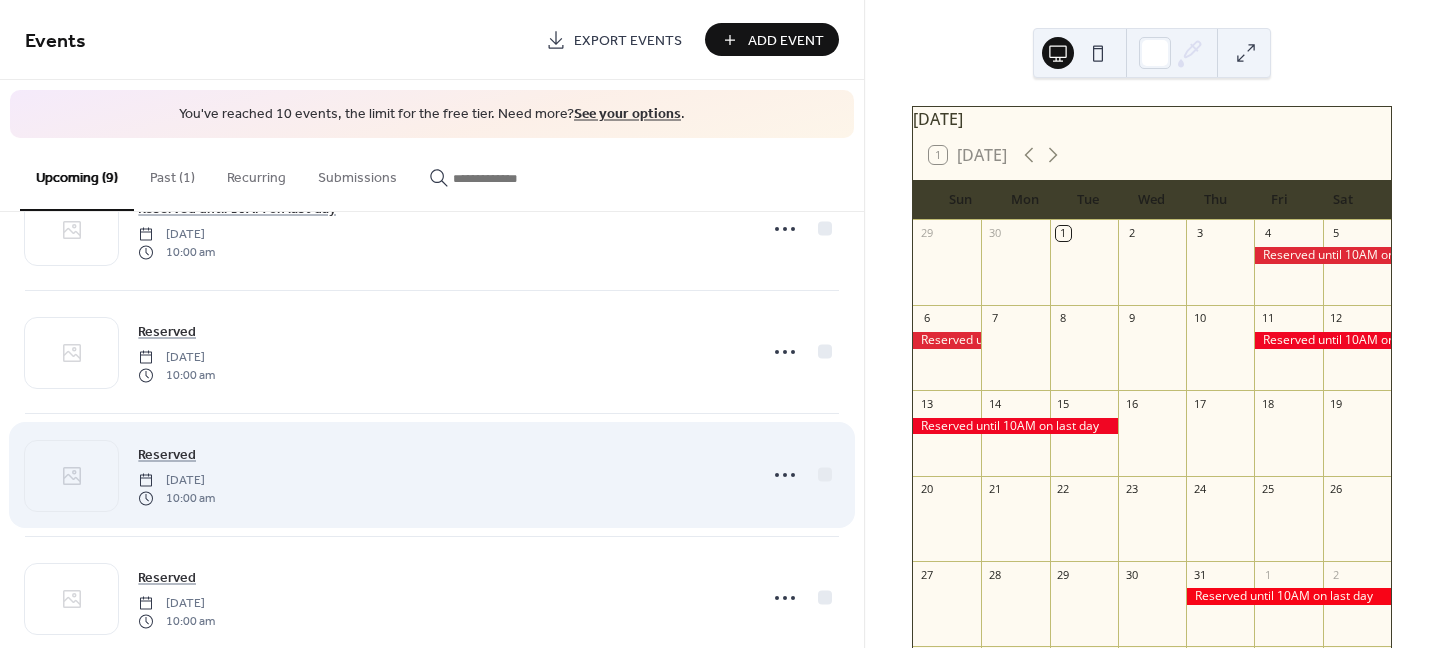 scroll, scrollTop: 400, scrollLeft: 0, axis: vertical 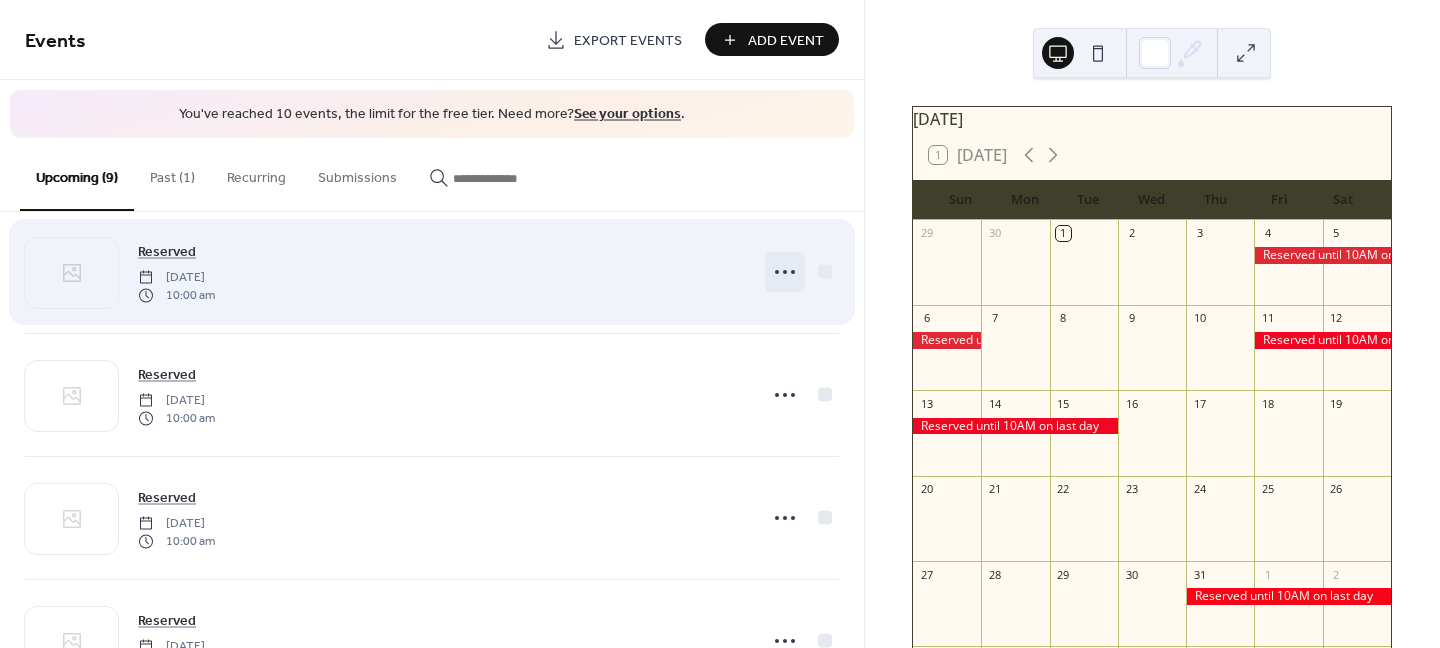 click 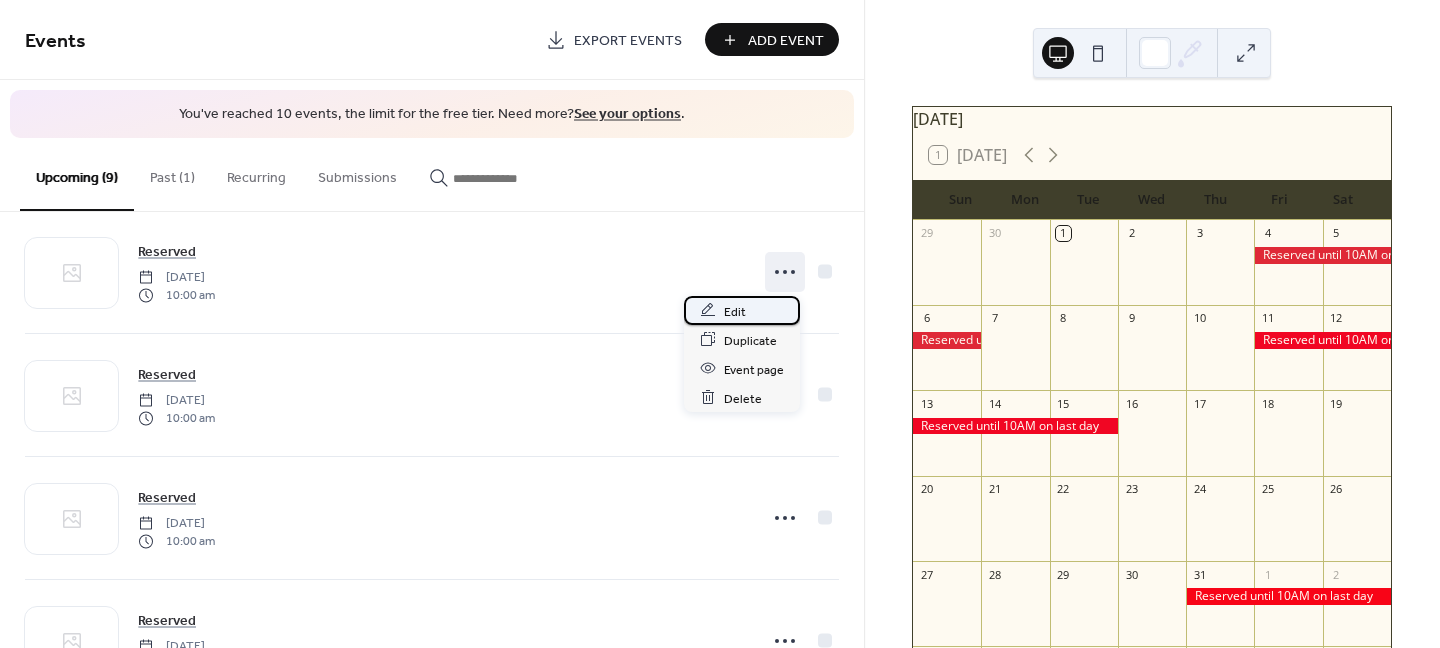 click on "Edit" at bounding box center [742, 310] 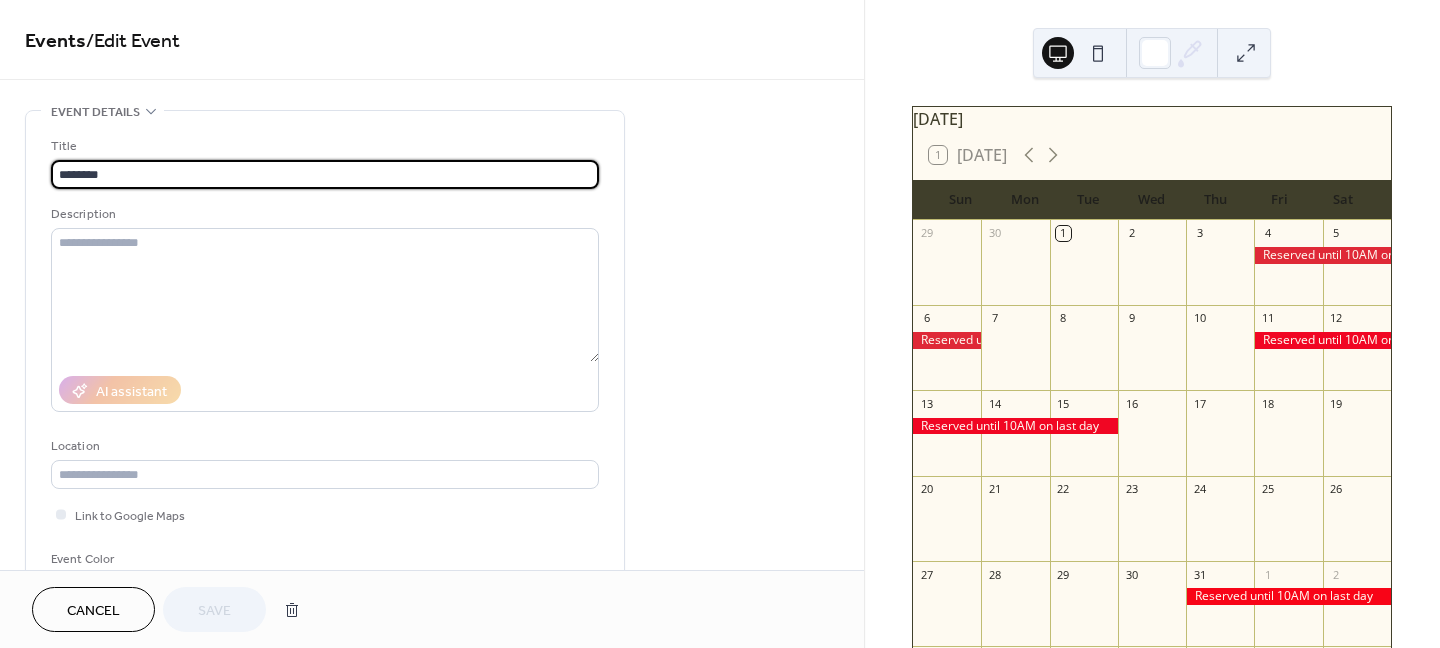 scroll, scrollTop: 1, scrollLeft: 0, axis: vertical 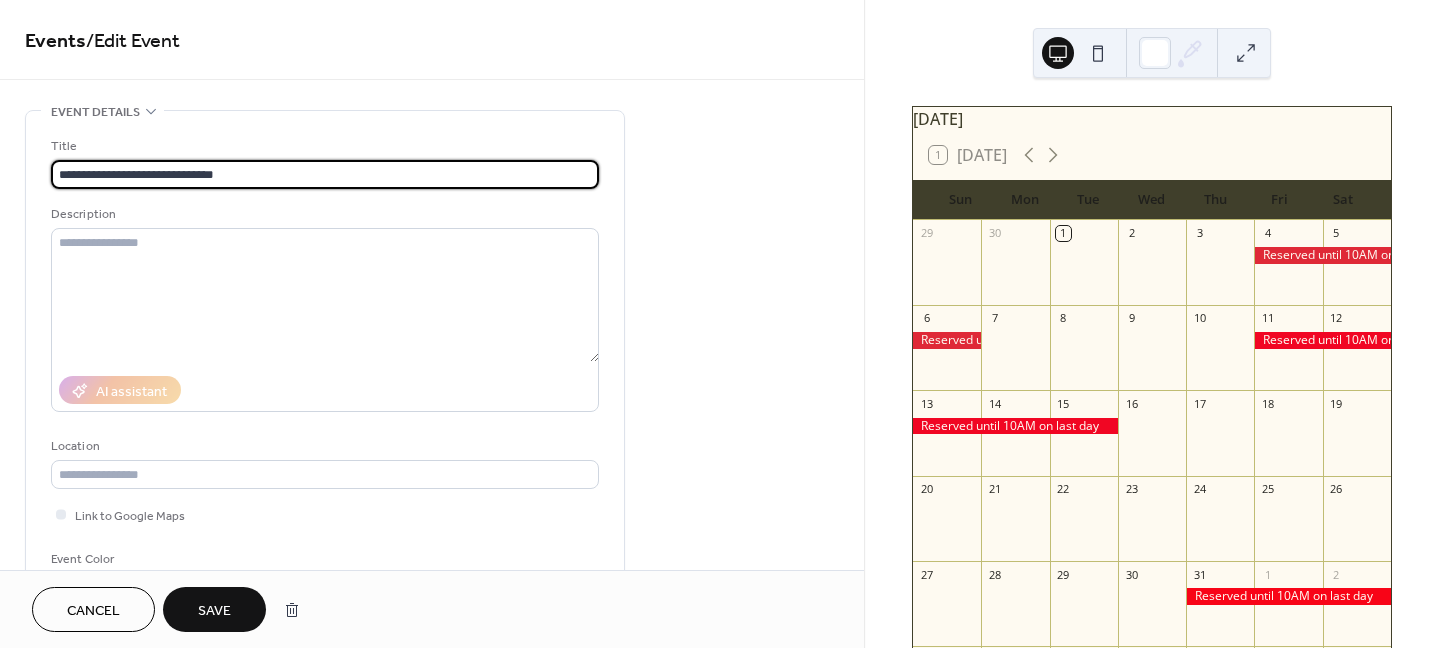 type on "**********" 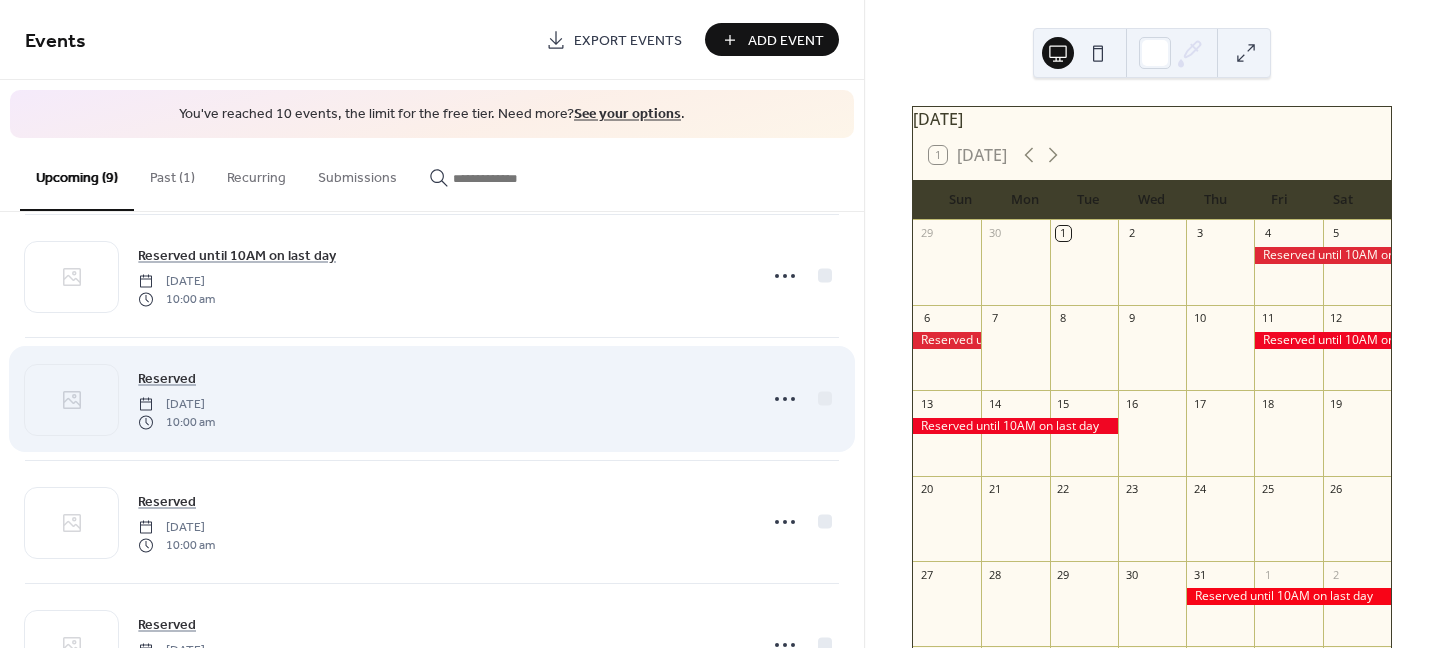 scroll, scrollTop: 400, scrollLeft: 0, axis: vertical 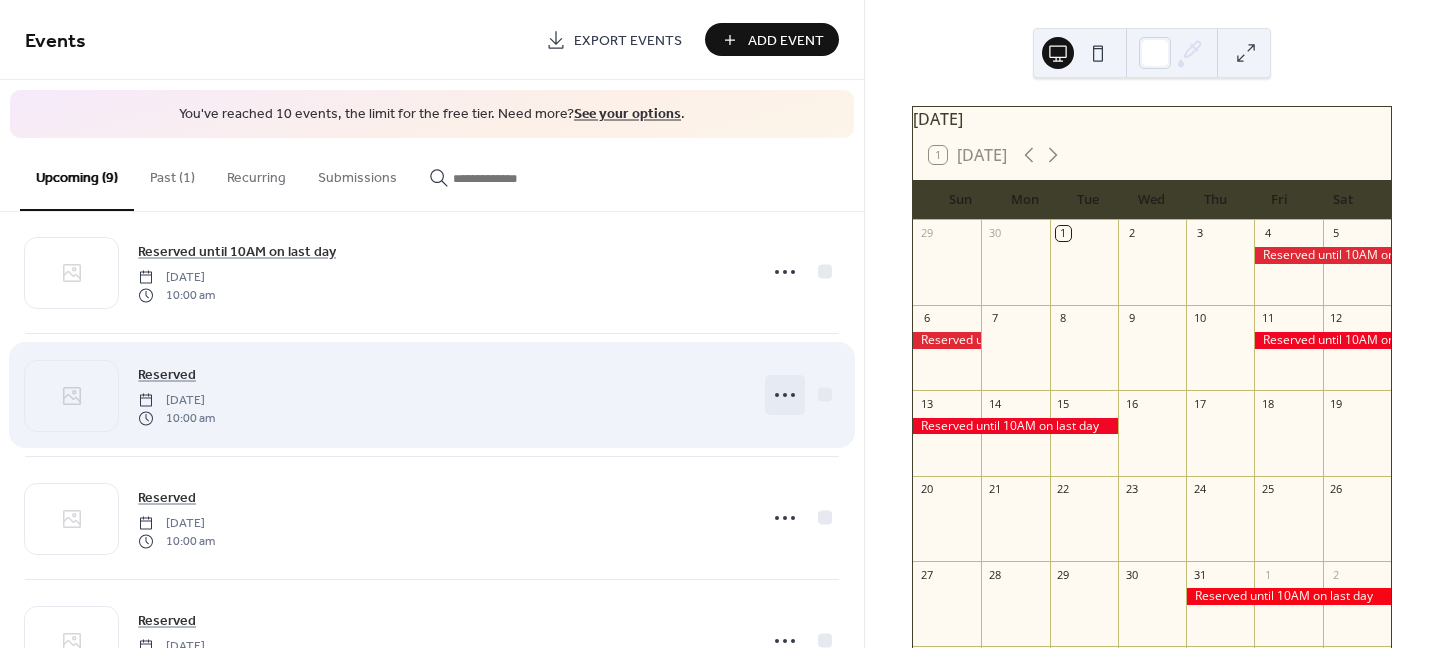 click 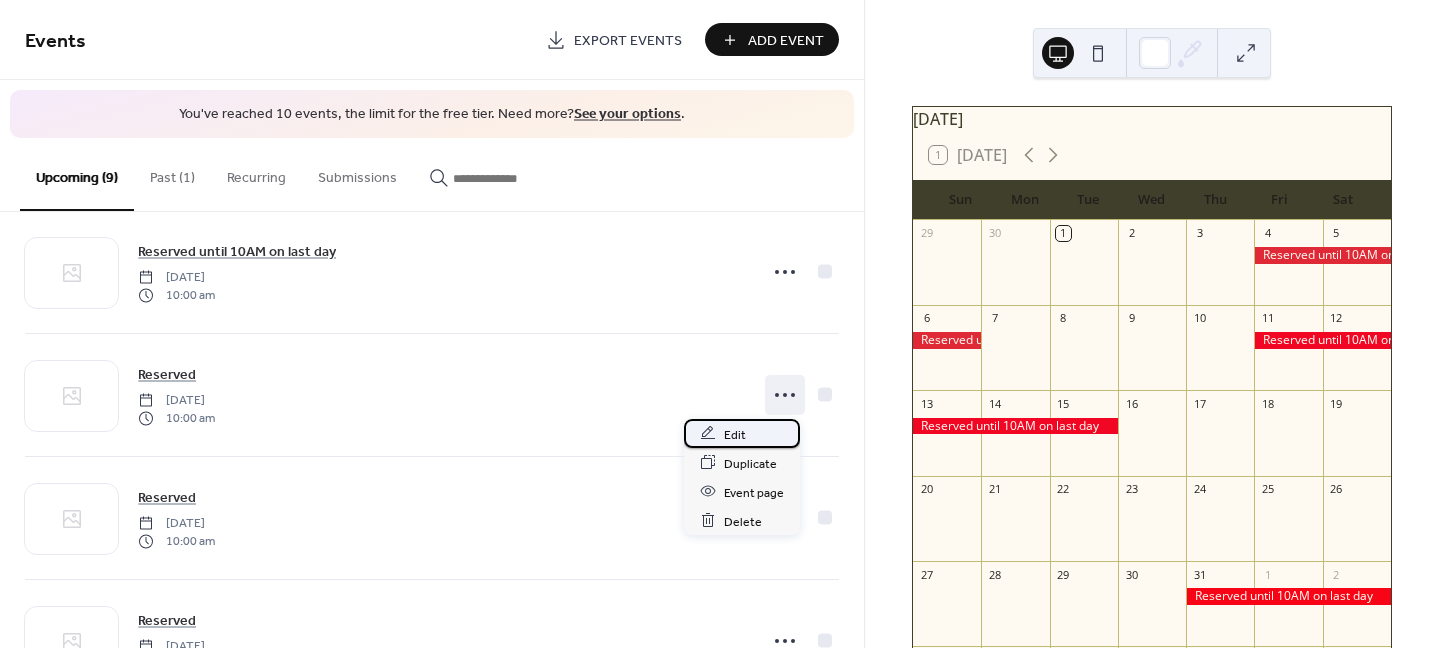 click on "Edit" at bounding box center (742, 433) 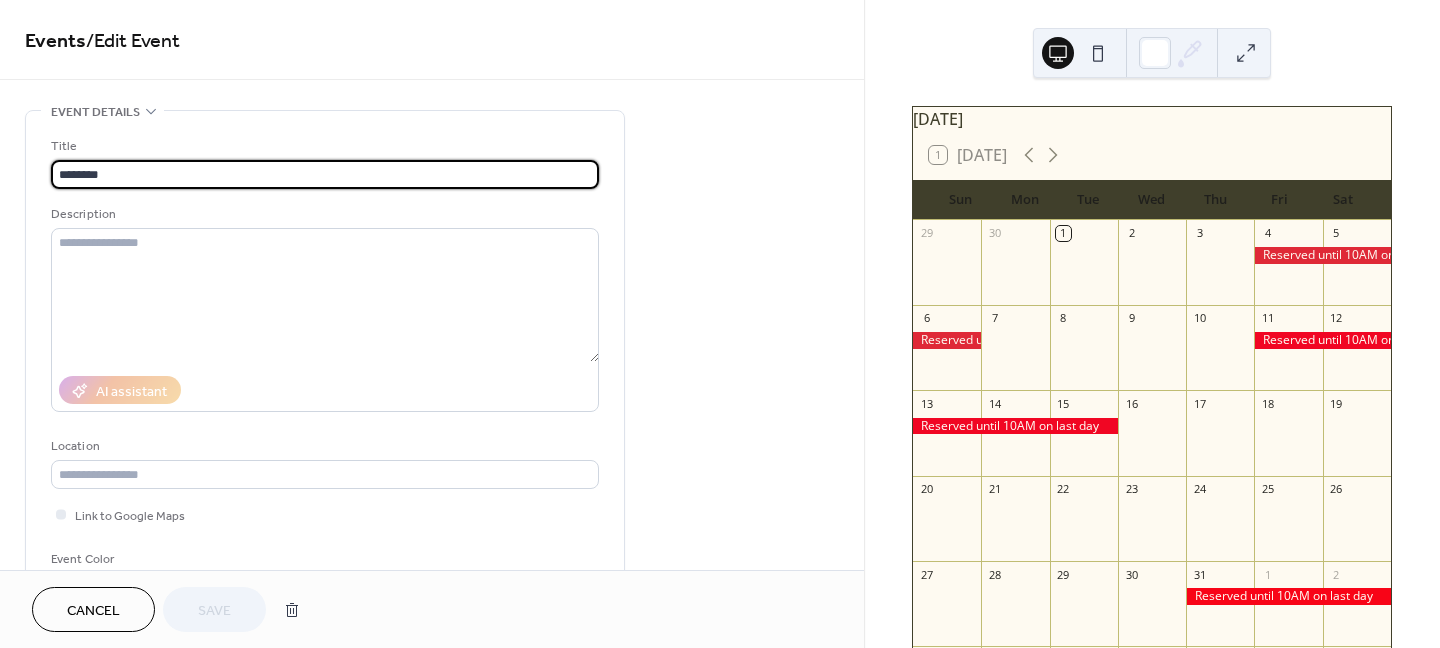 drag, startPoint x: 95, startPoint y: 178, endPoint x: 24, endPoint y: 181, distance: 71.063354 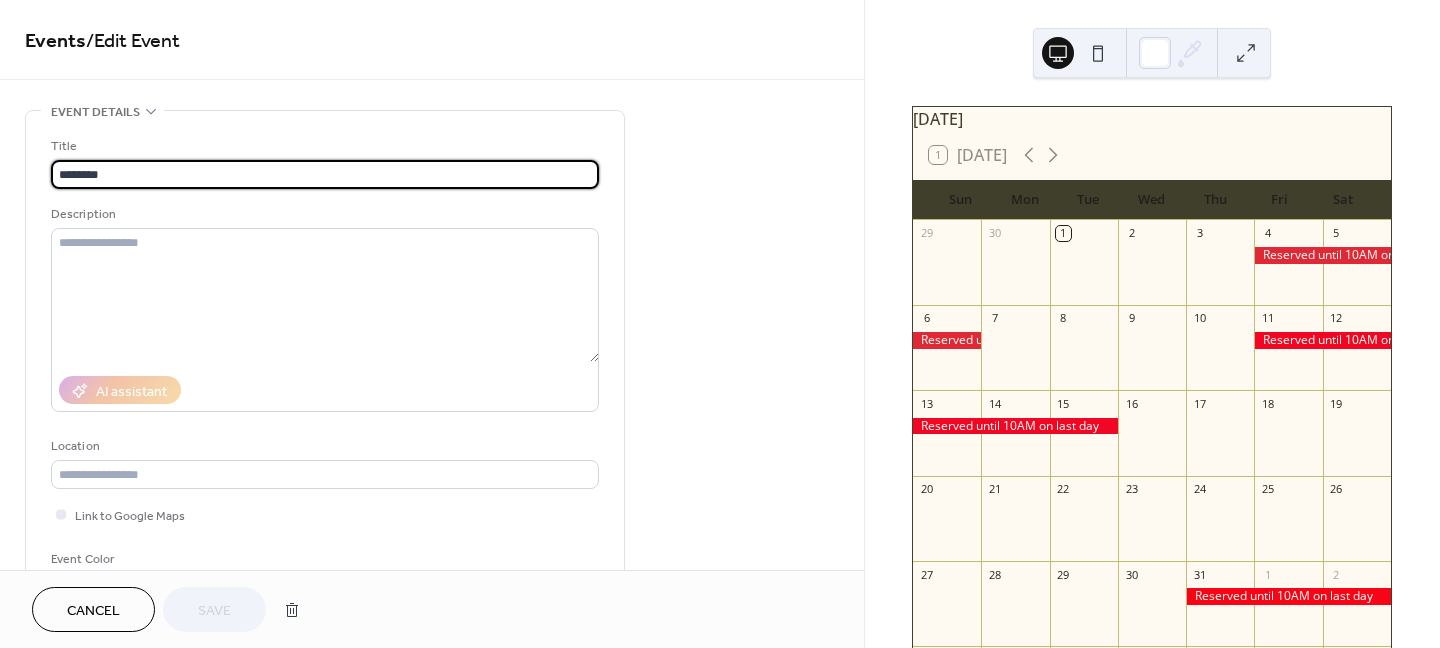 click on "**********" at bounding box center [432, 719] 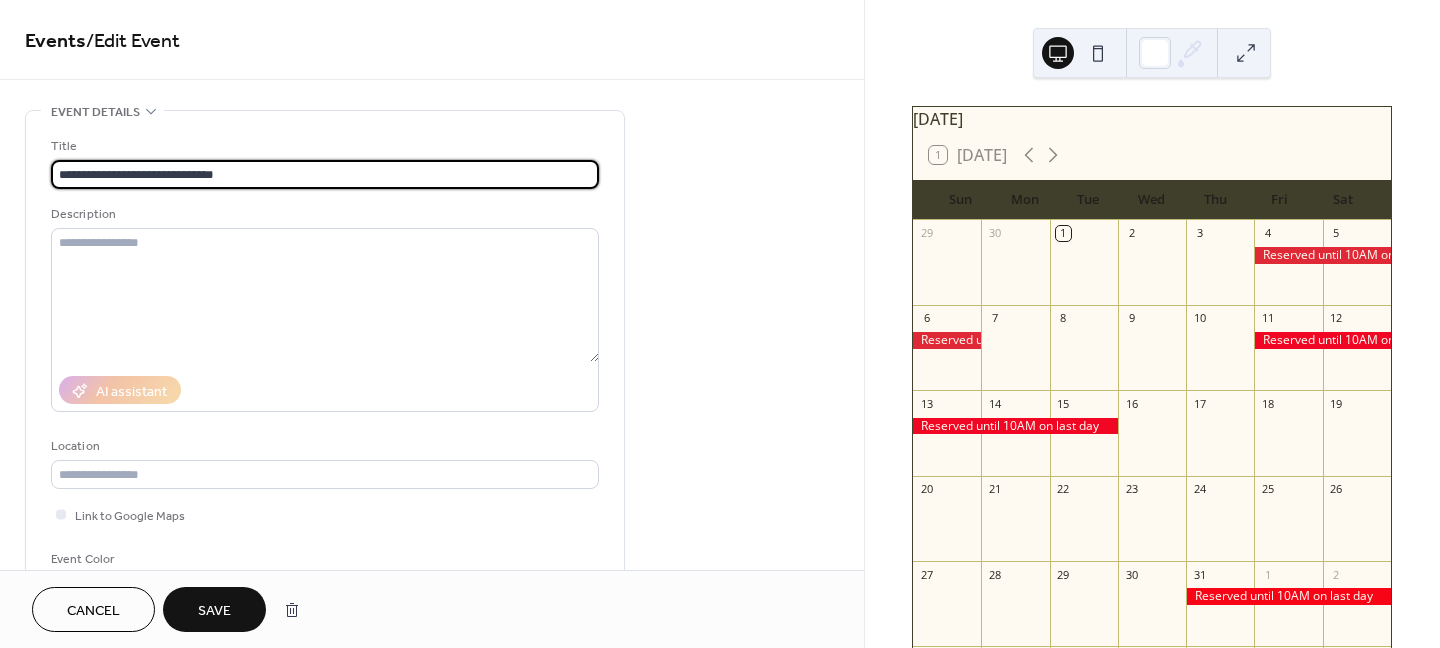 type on "**********" 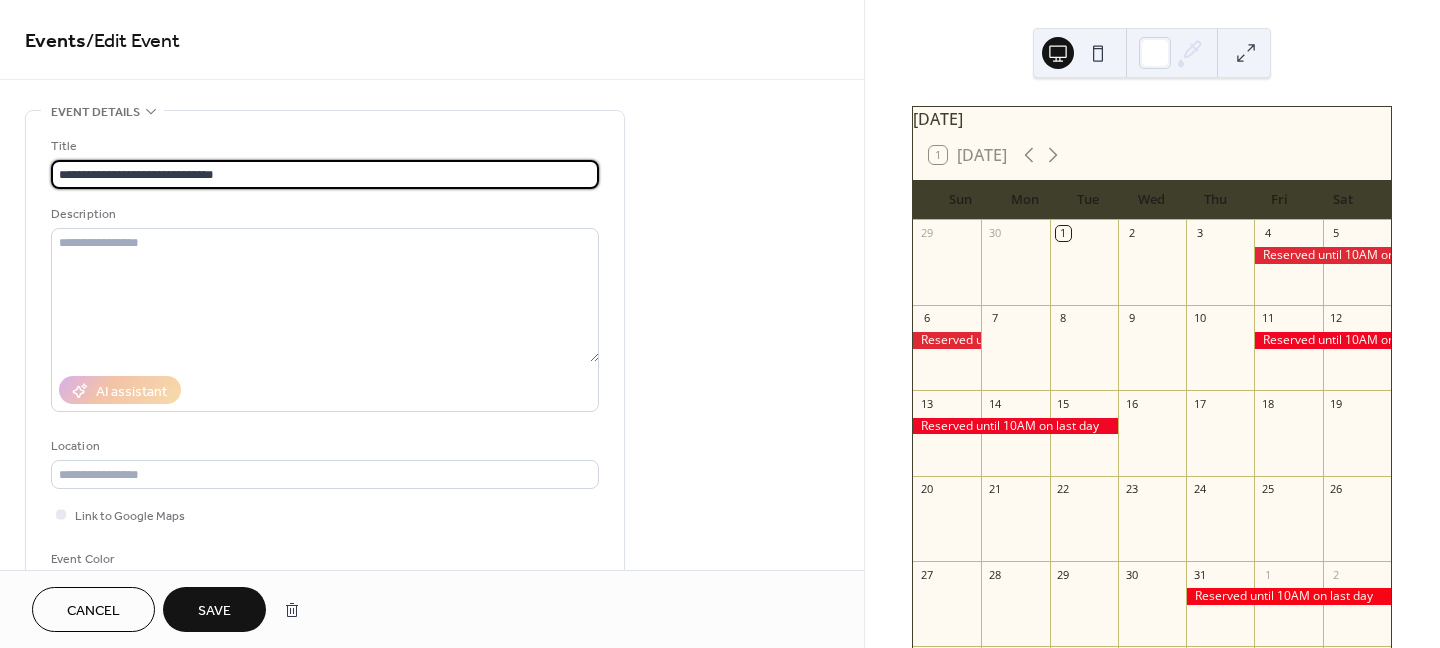 click on "Save" at bounding box center [214, 609] 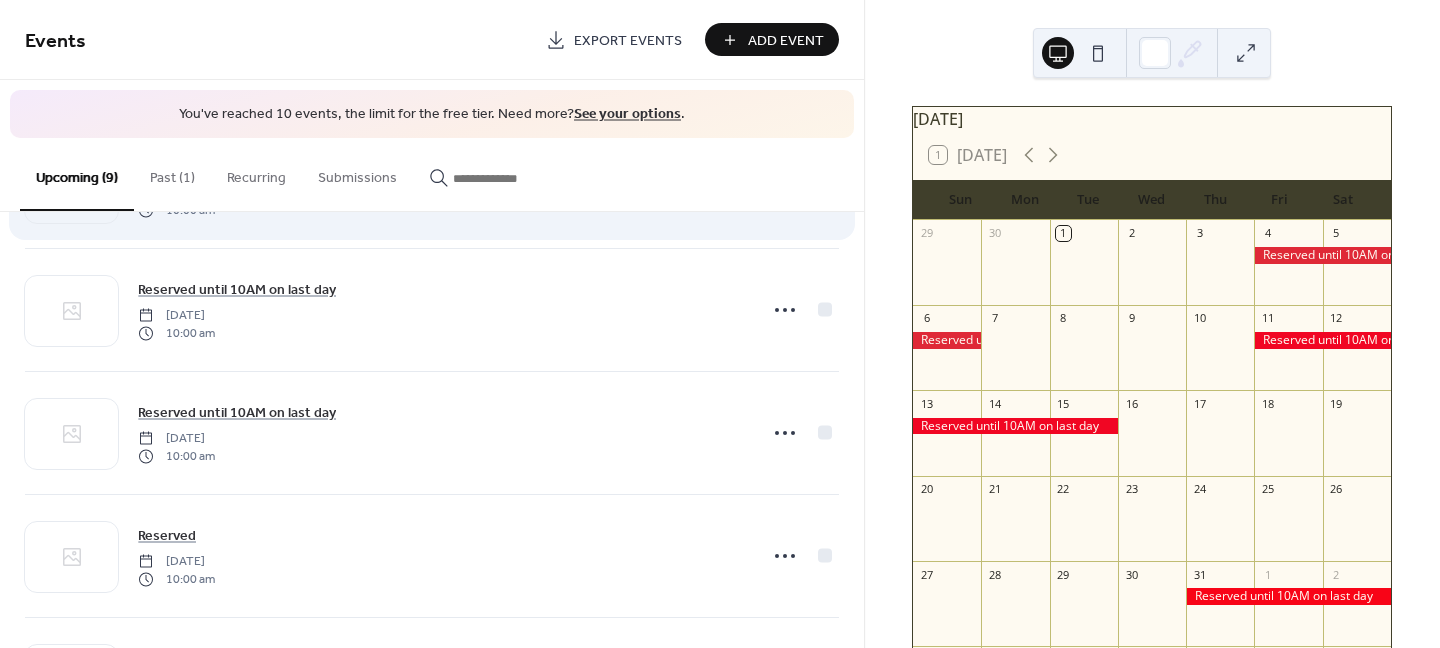 scroll, scrollTop: 400, scrollLeft: 0, axis: vertical 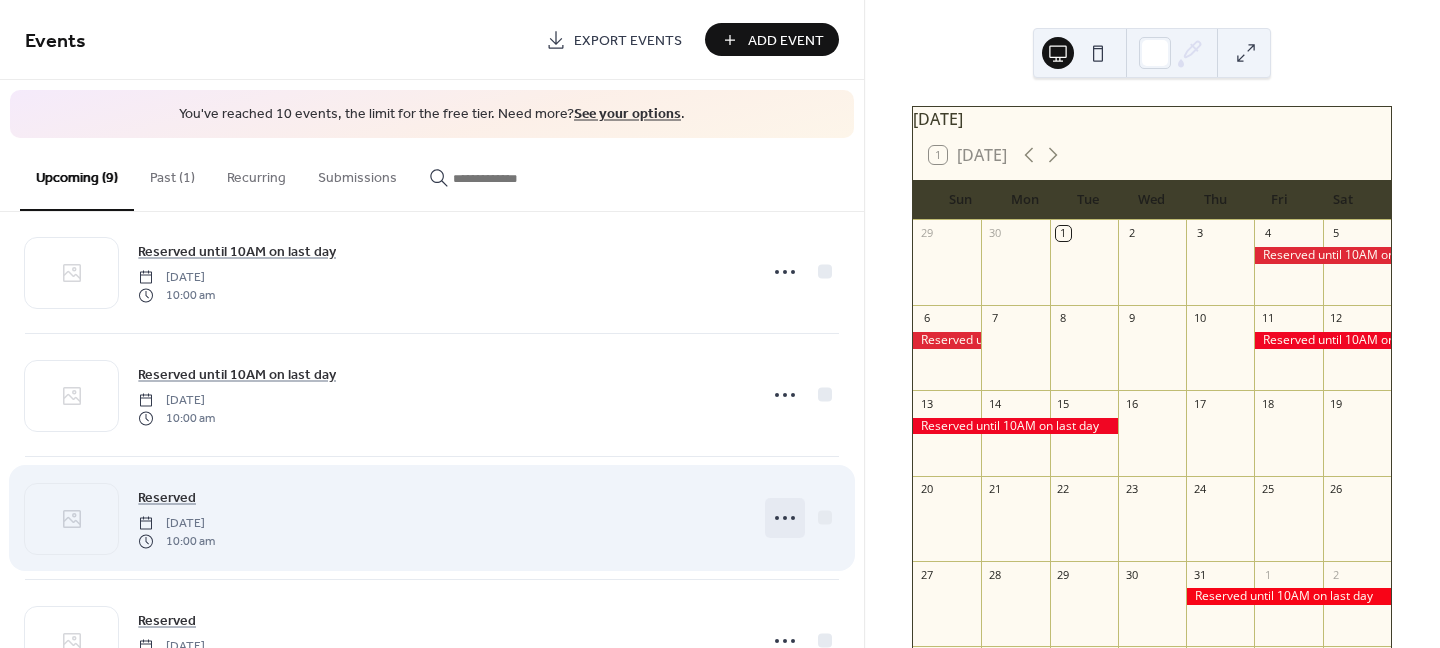 click 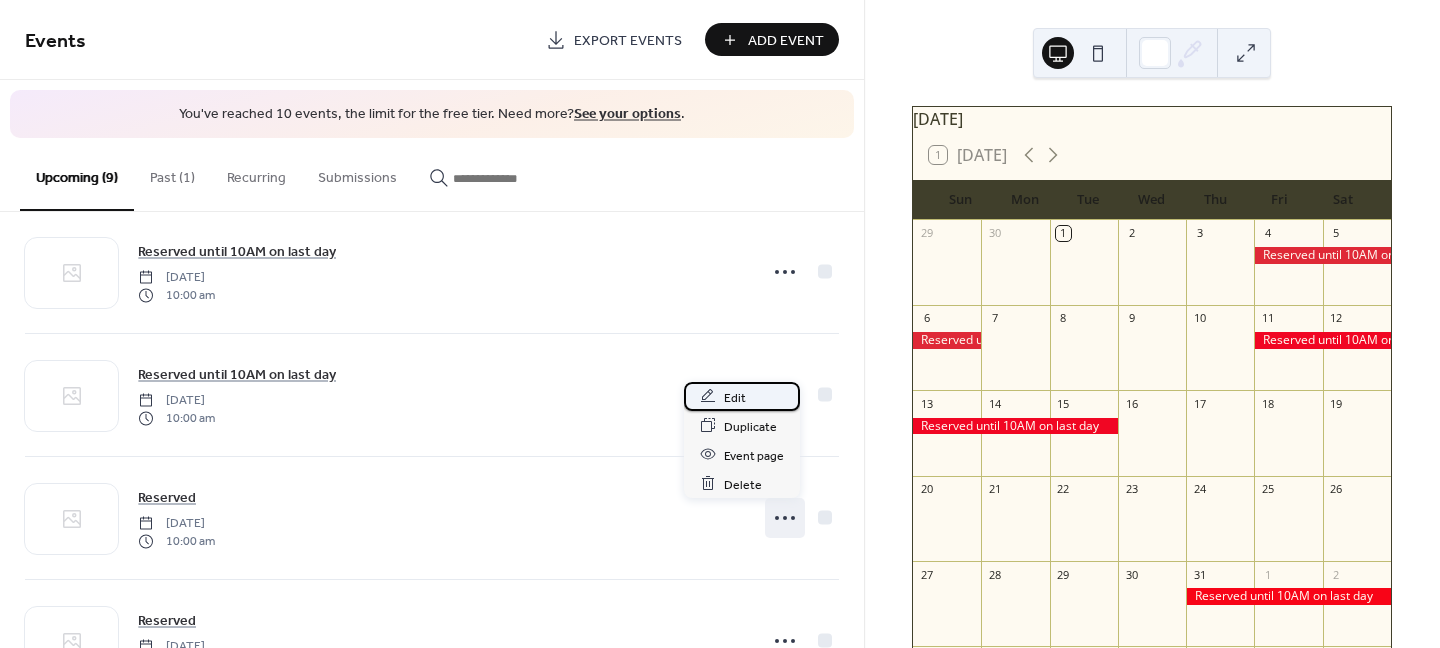 click on "Edit" at bounding box center (735, 397) 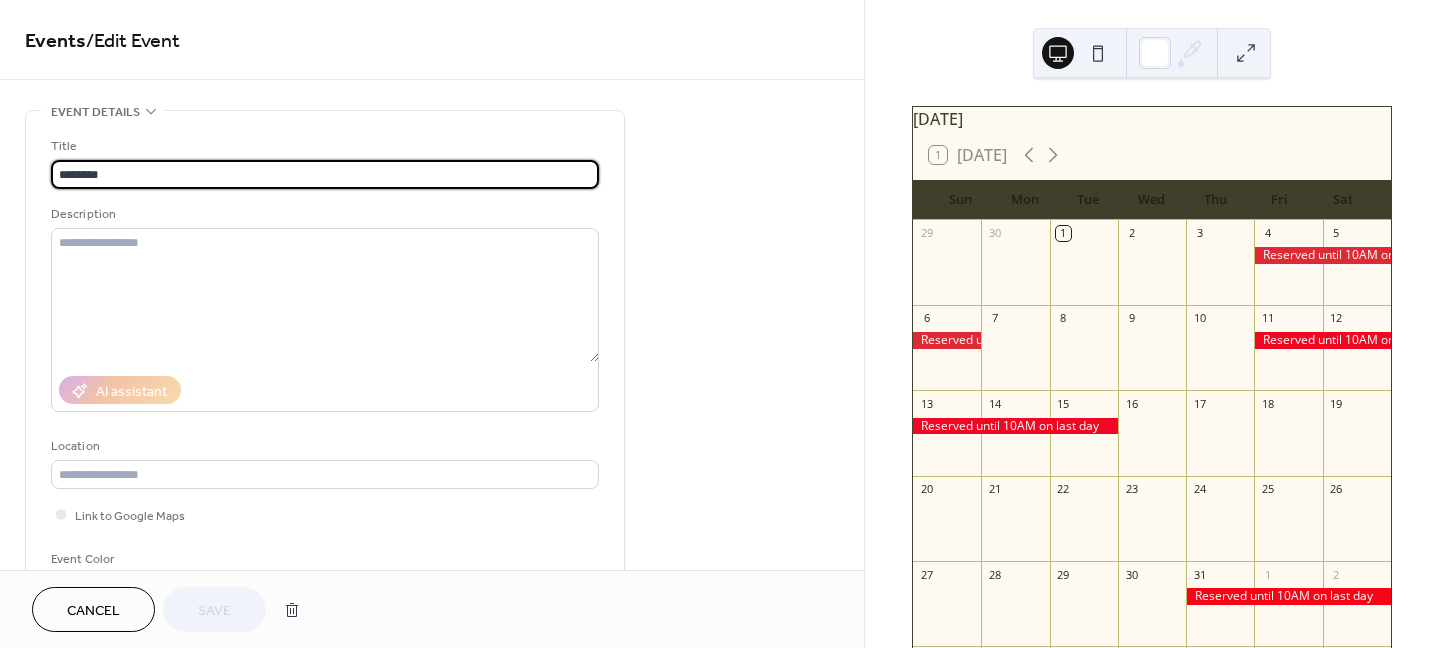 drag, startPoint x: 251, startPoint y: 176, endPoint x: 14, endPoint y: 176, distance: 237 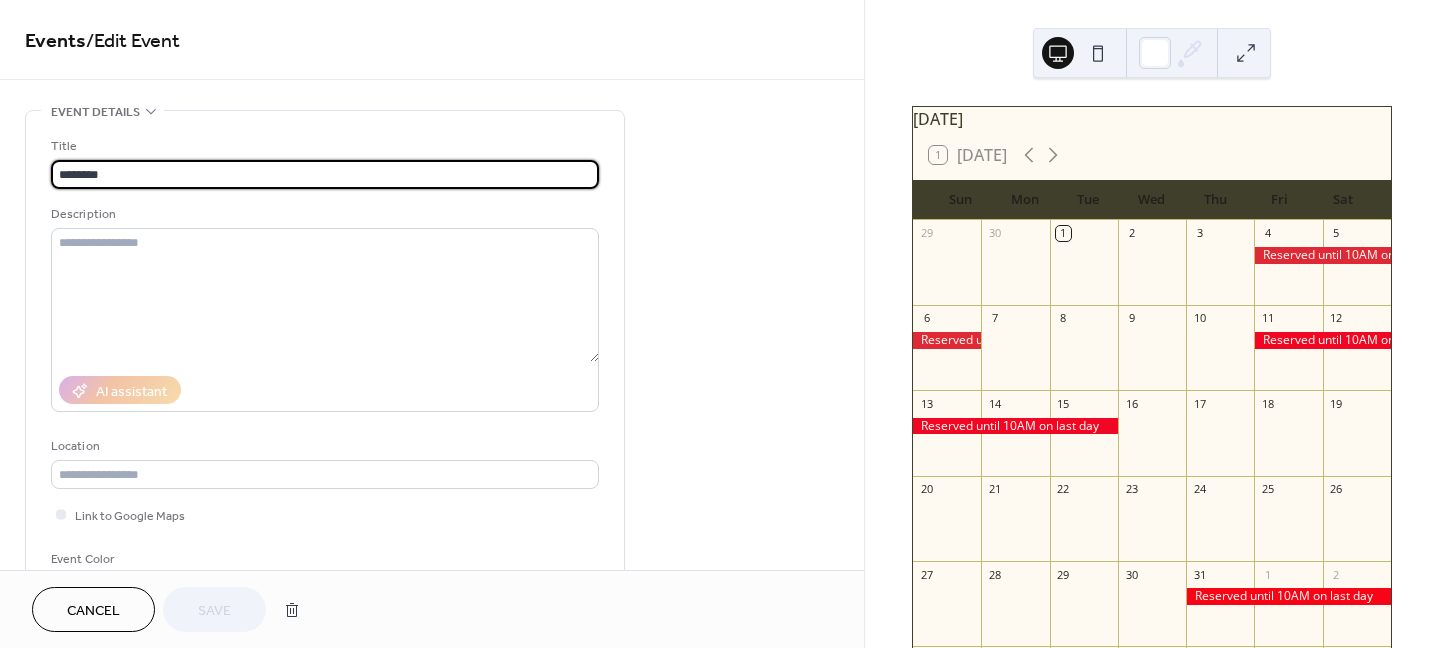 click on "**********" at bounding box center (432, 719) 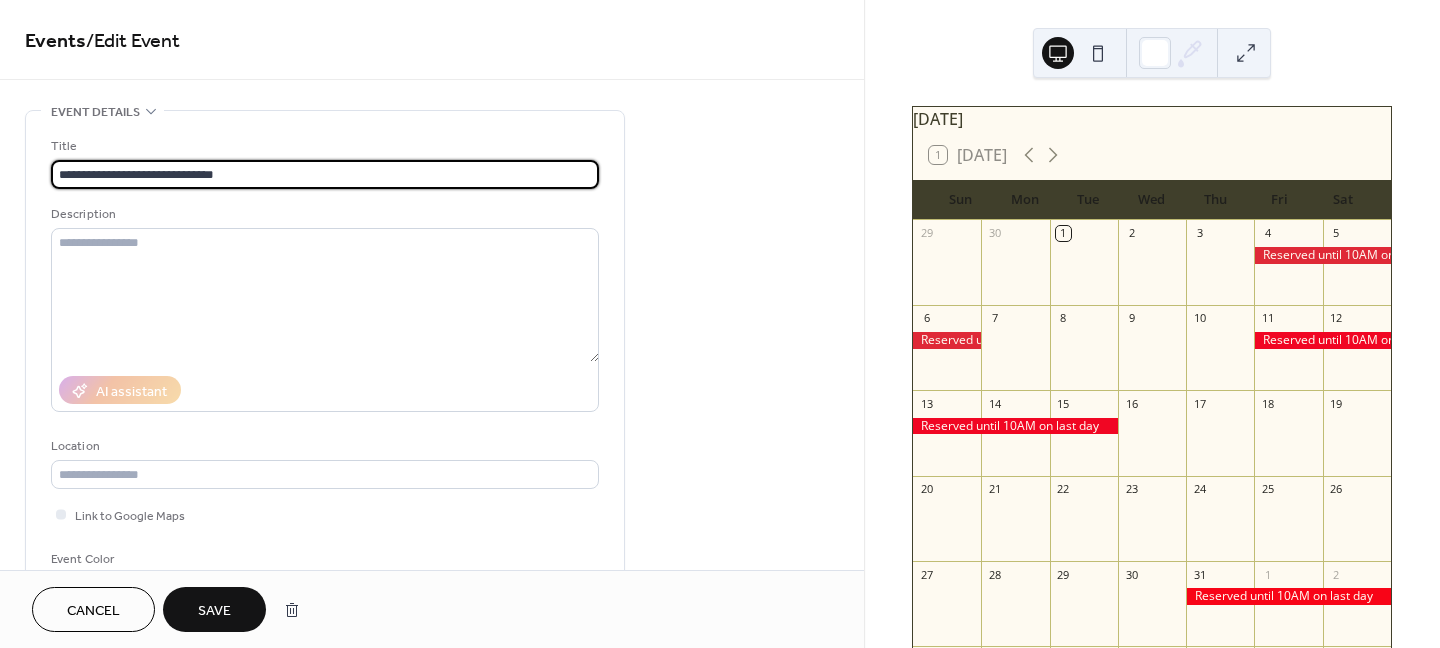 type on "**********" 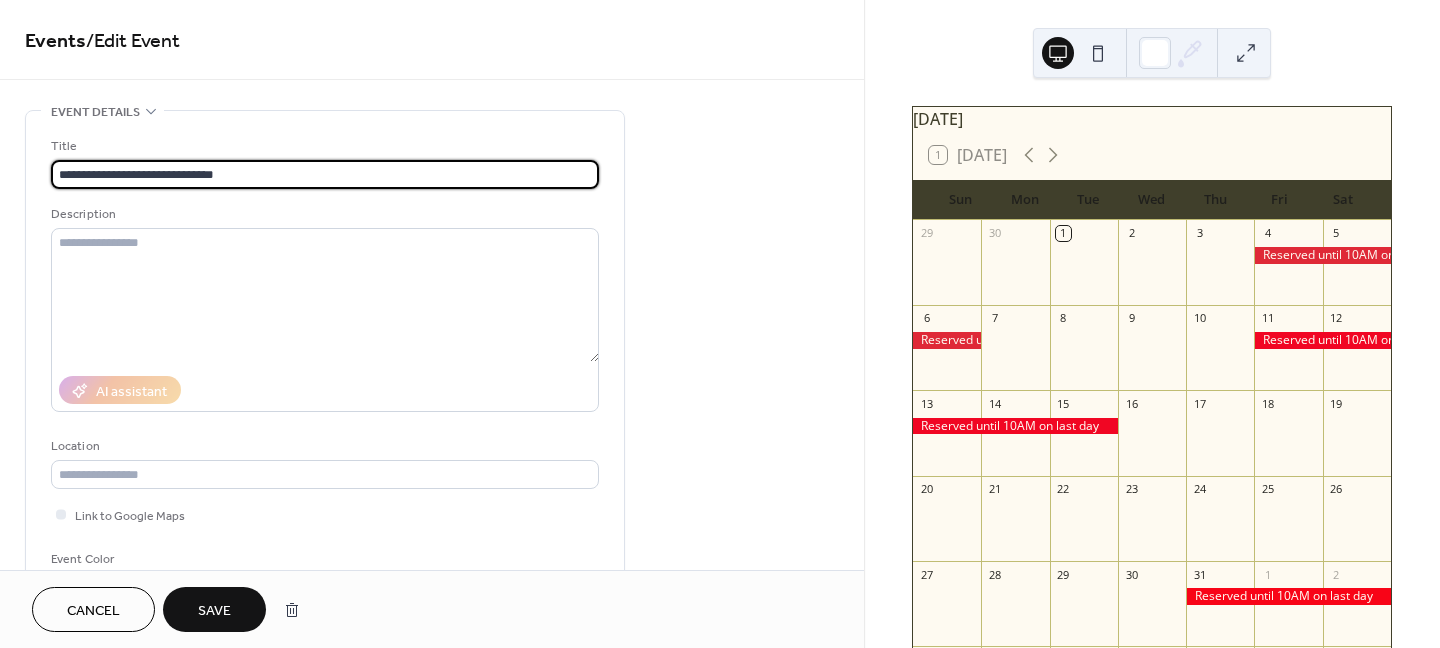 click on "Save" at bounding box center [214, 611] 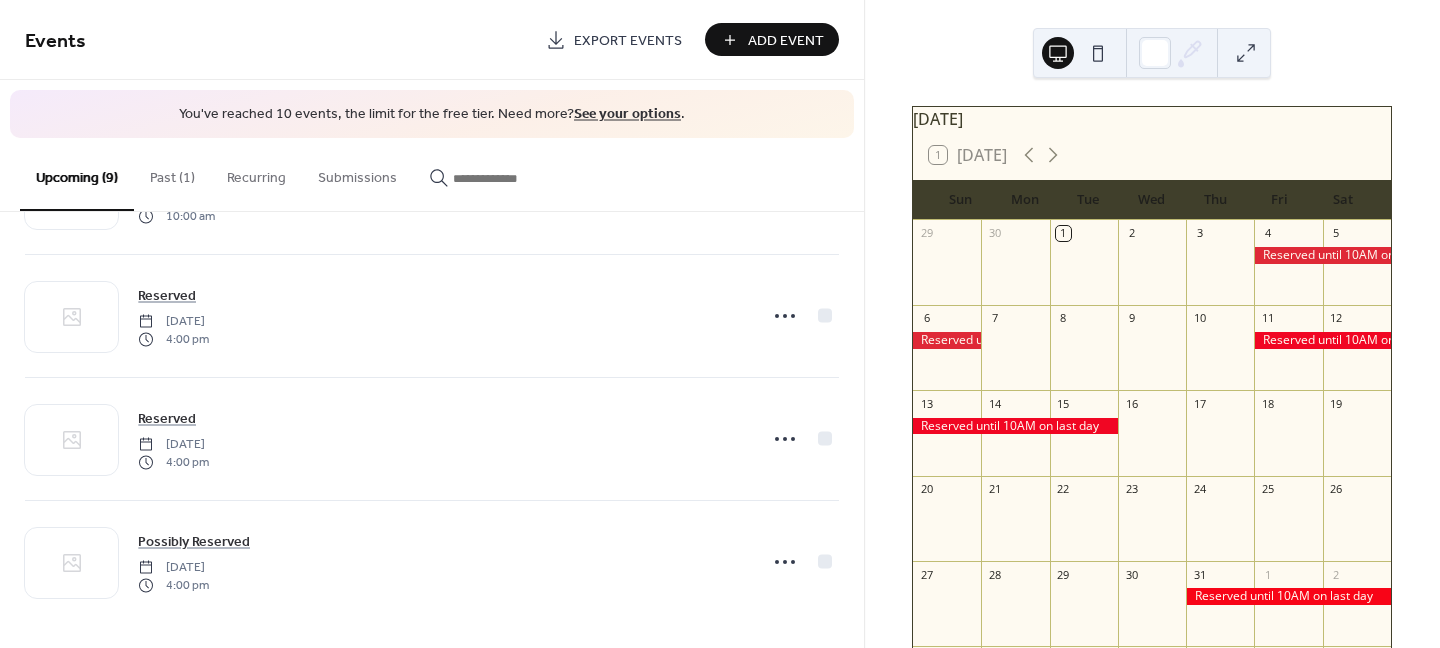 scroll, scrollTop: 730, scrollLeft: 0, axis: vertical 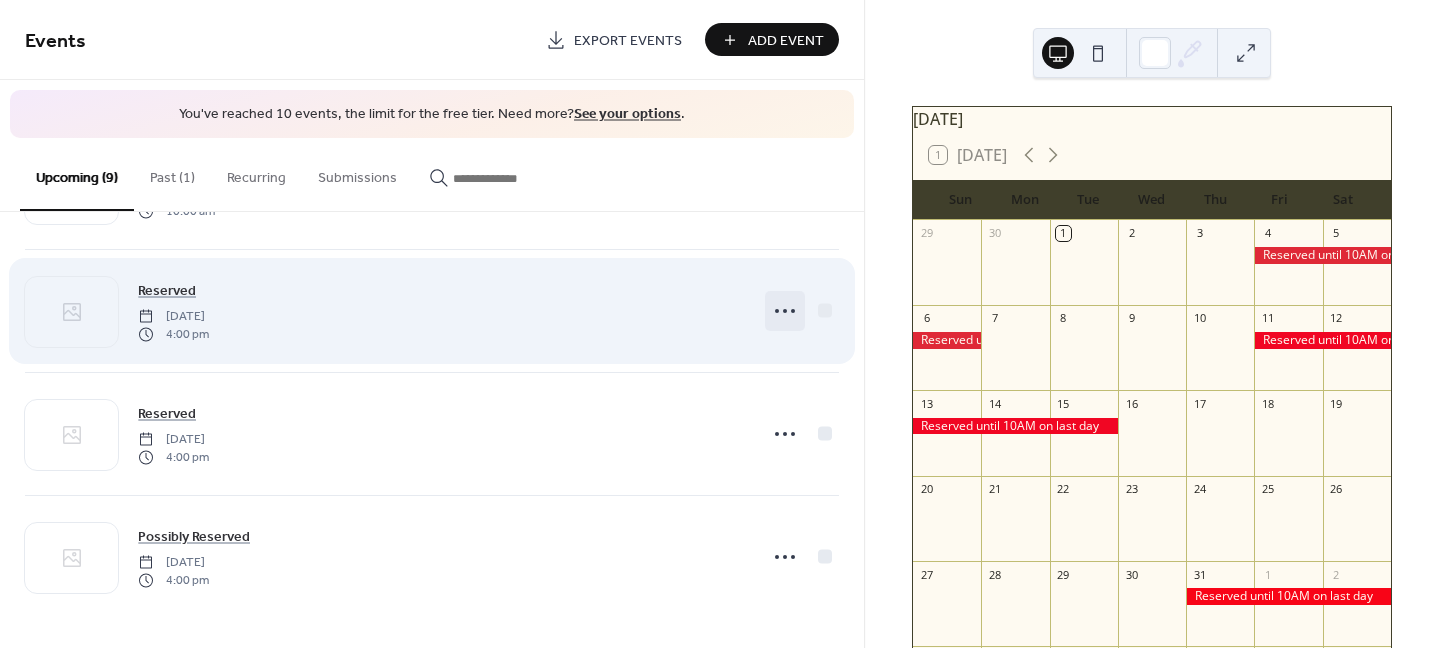 click 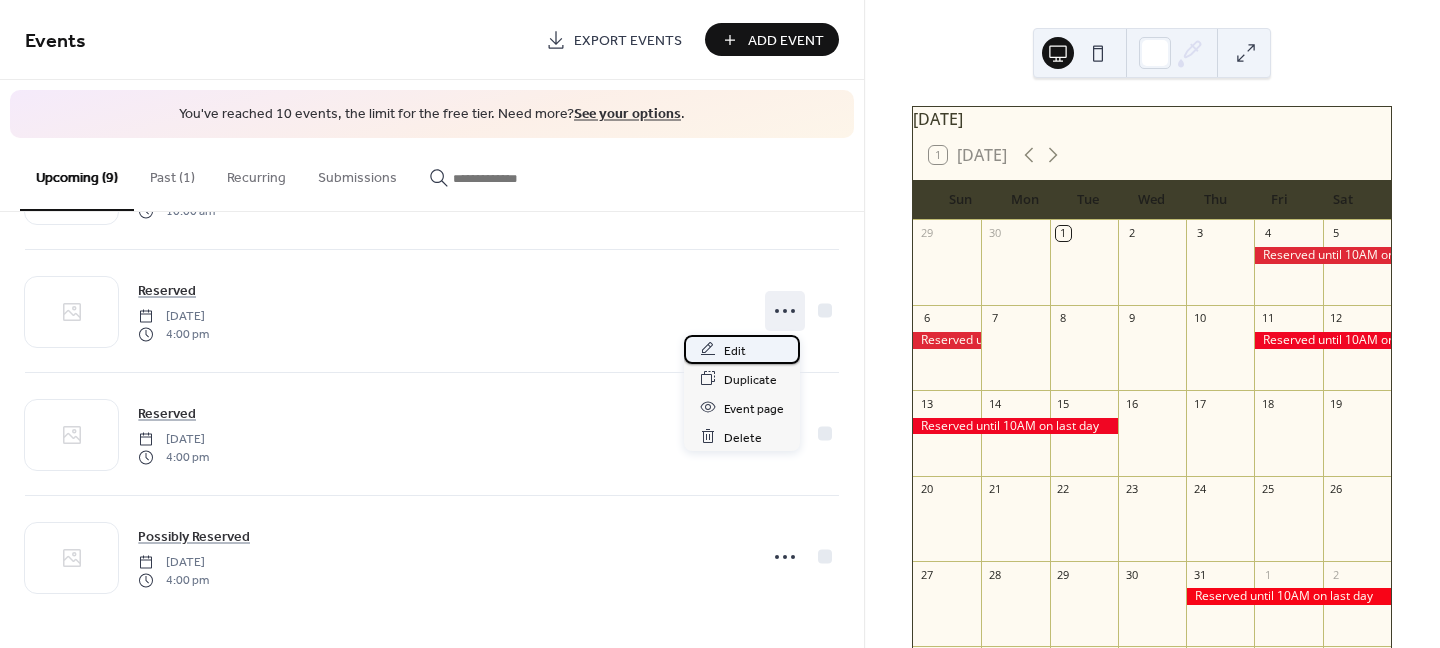 click on "Edit" at bounding box center (742, 349) 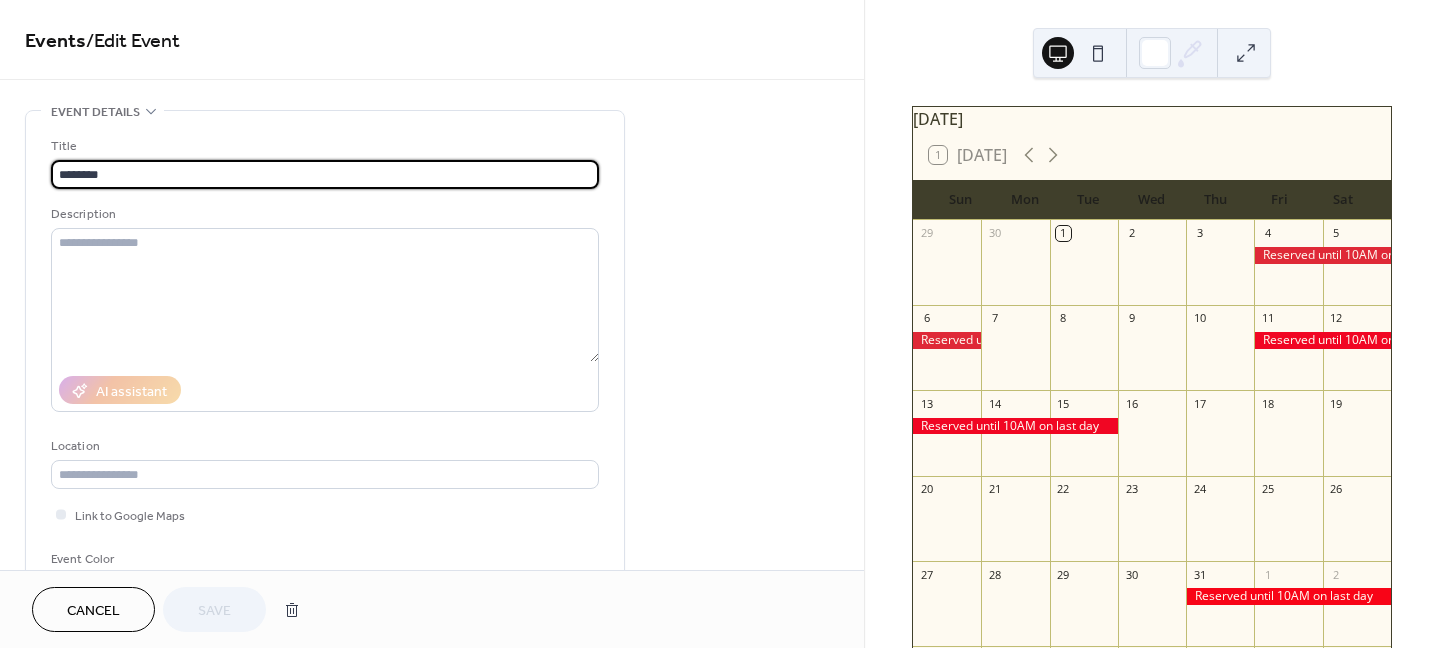 drag, startPoint x: 212, startPoint y: 173, endPoint x: -9, endPoint y: 179, distance: 221.08144 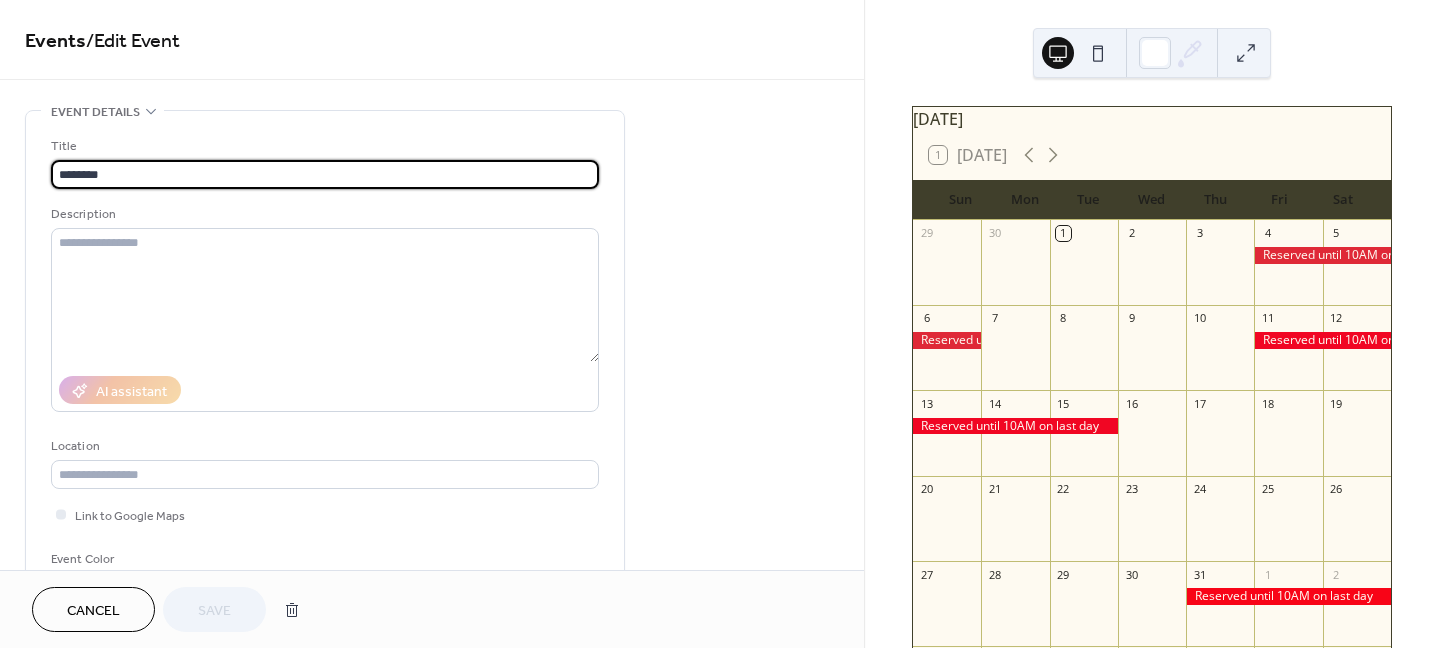 click on "**********" at bounding box center (720, 324) 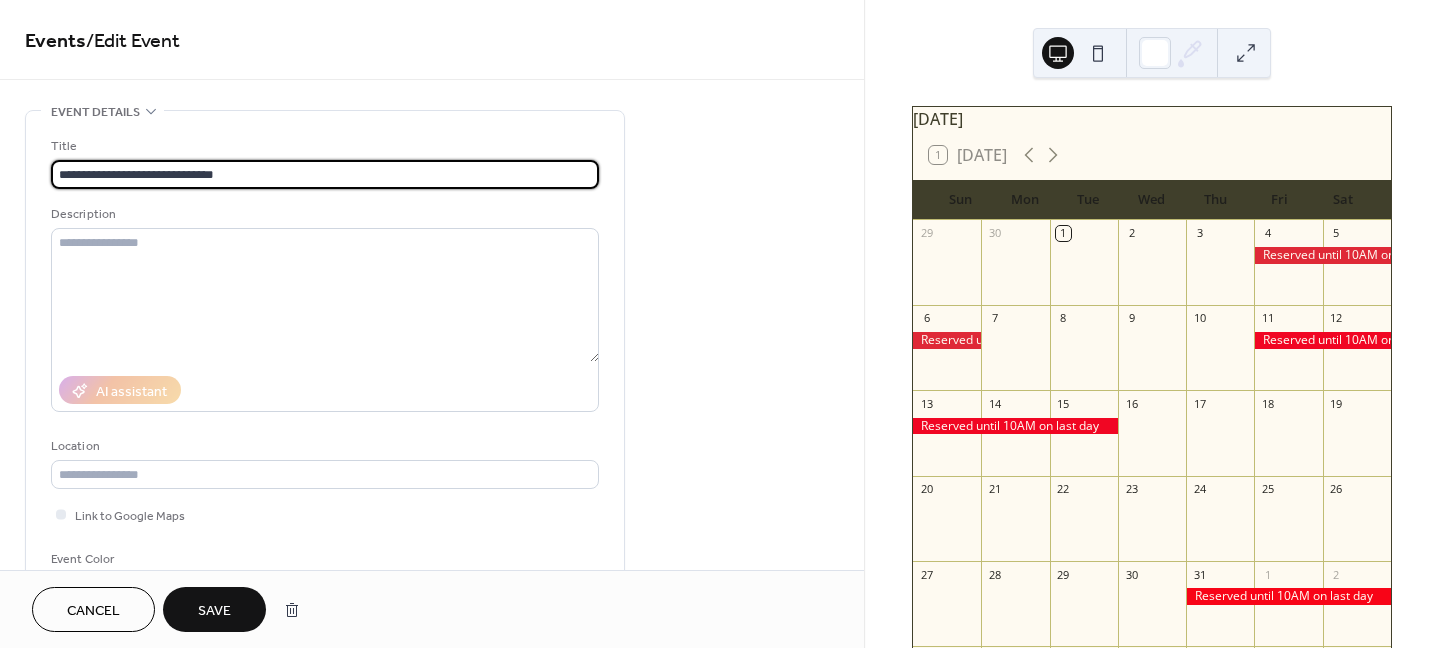 type on "**********" 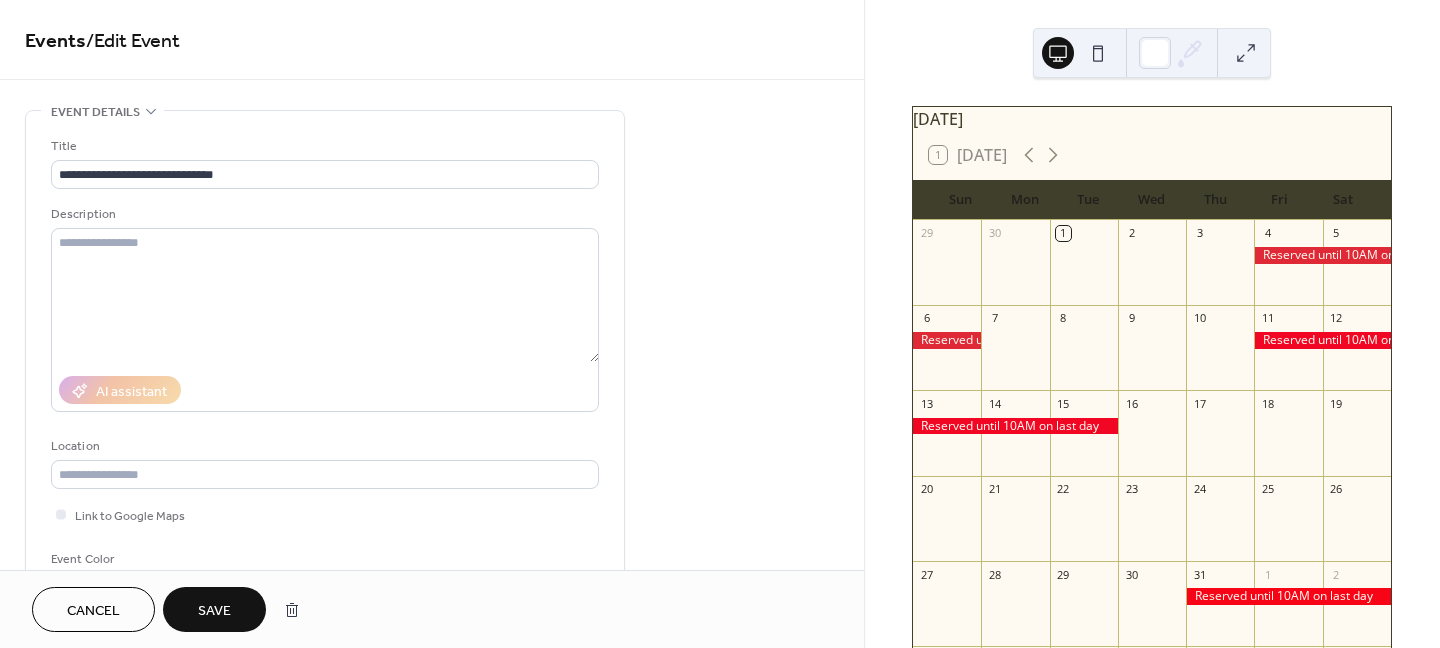click on "Save" at bounding box center [214, 611] 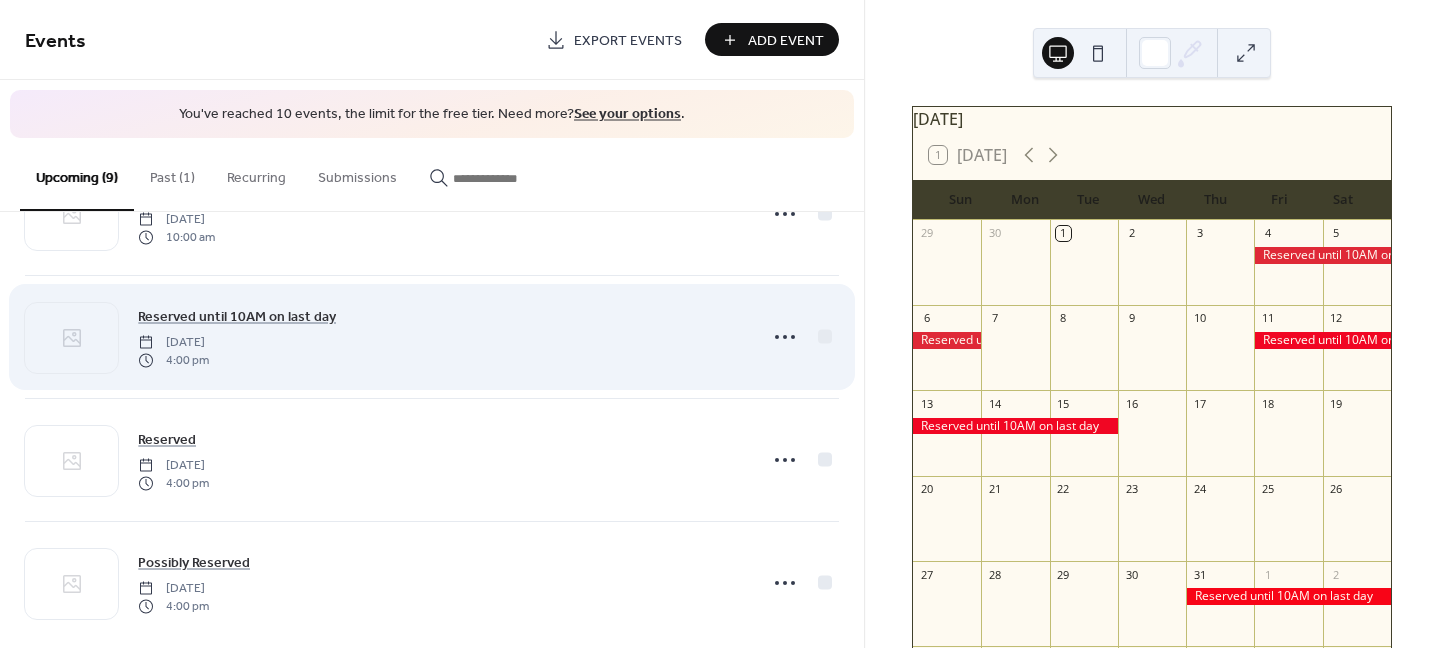 scroll, scrollTop: 730, scrollLeft: 0, axis: vertical 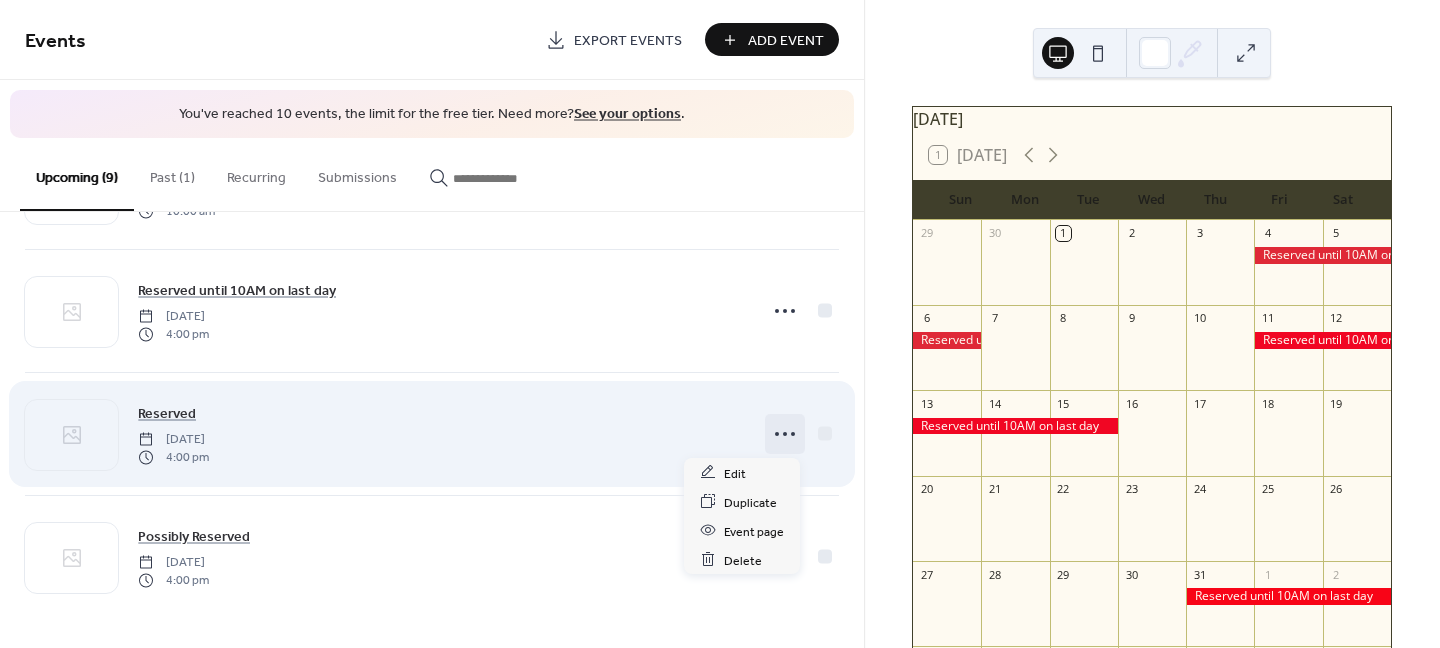 click 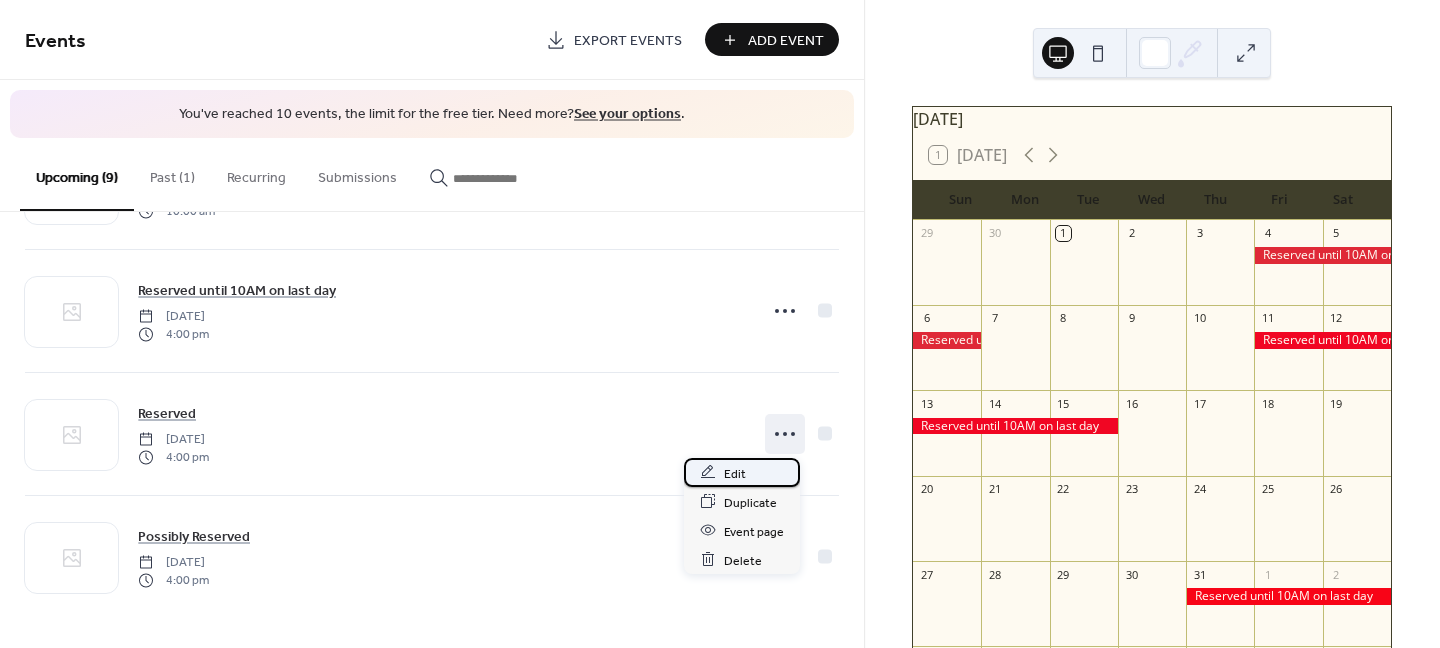 click on "Edit" at bounding box center [735, 473] 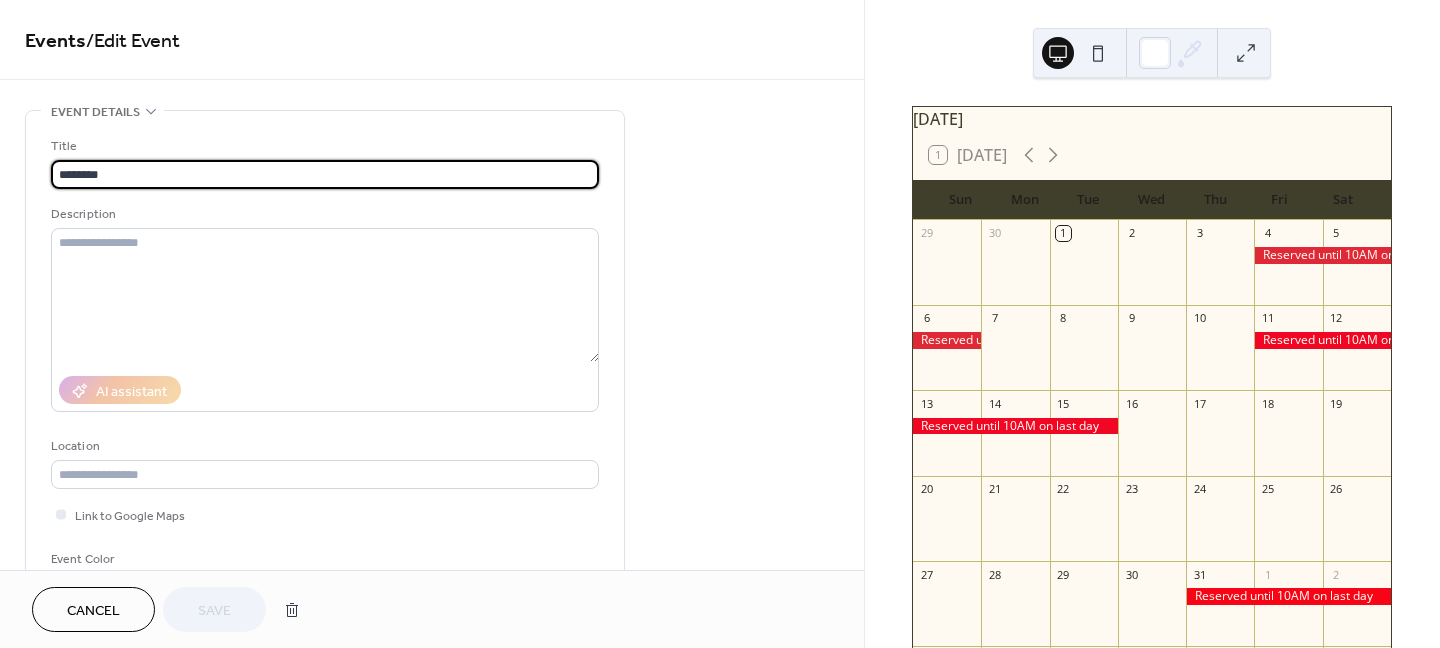 drag, startPoint x: 222, startPoint y: 166, endPoint x: -14, endPoint y: 172, distance: 236.07626 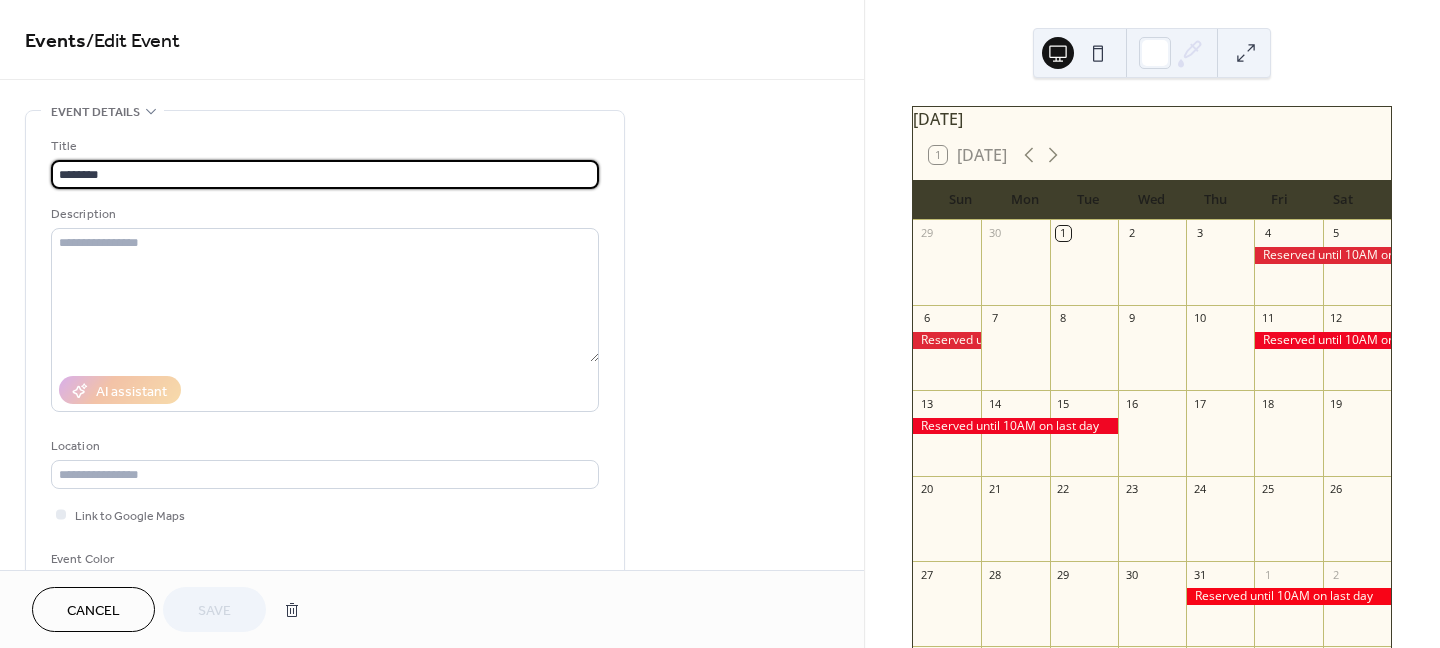 click on "**********" at bounding box center [720, 324] 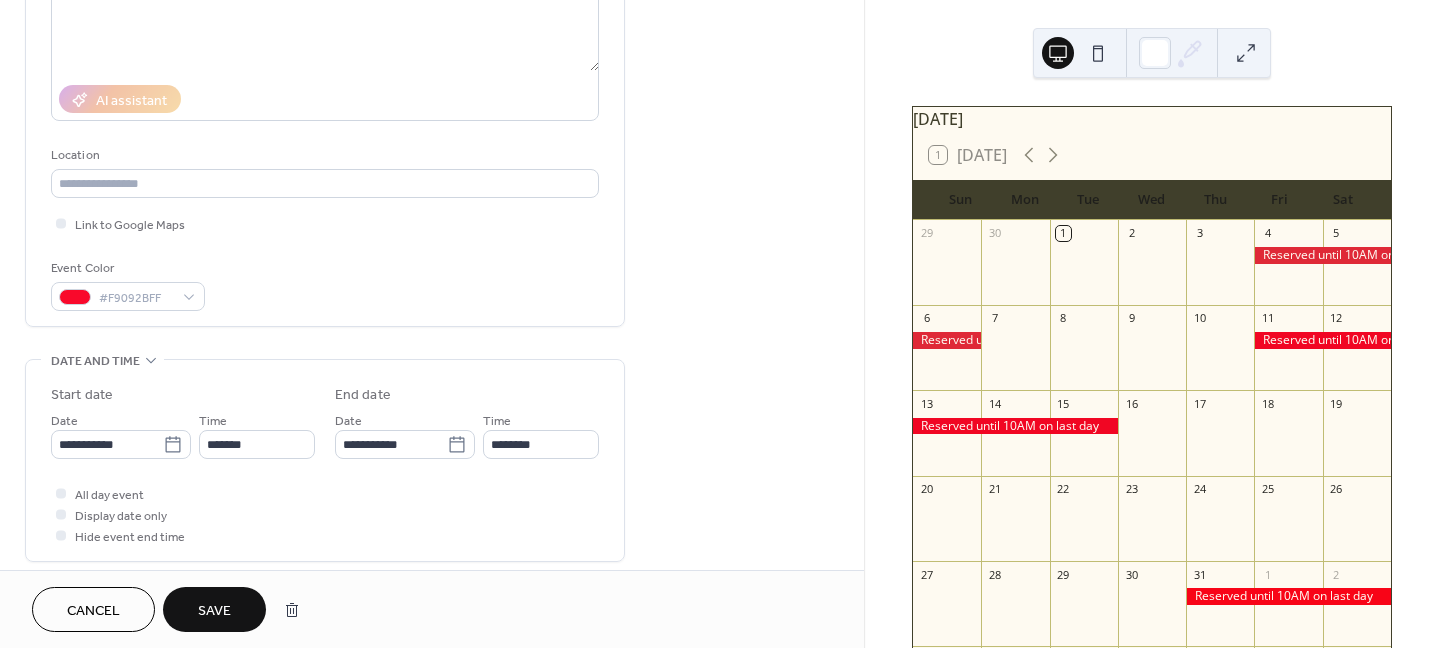 scroll, scrollTop: 300, scrollLeft: 0, axis: vertical 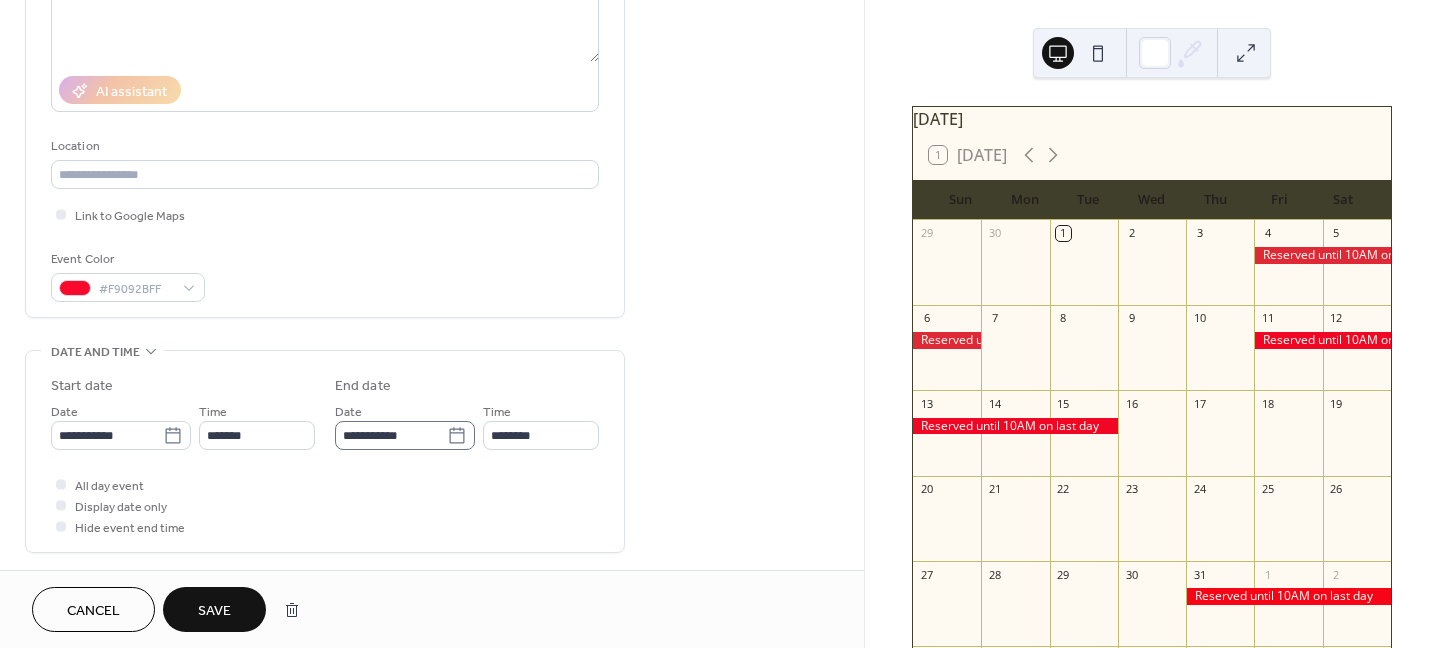 type on "**********" 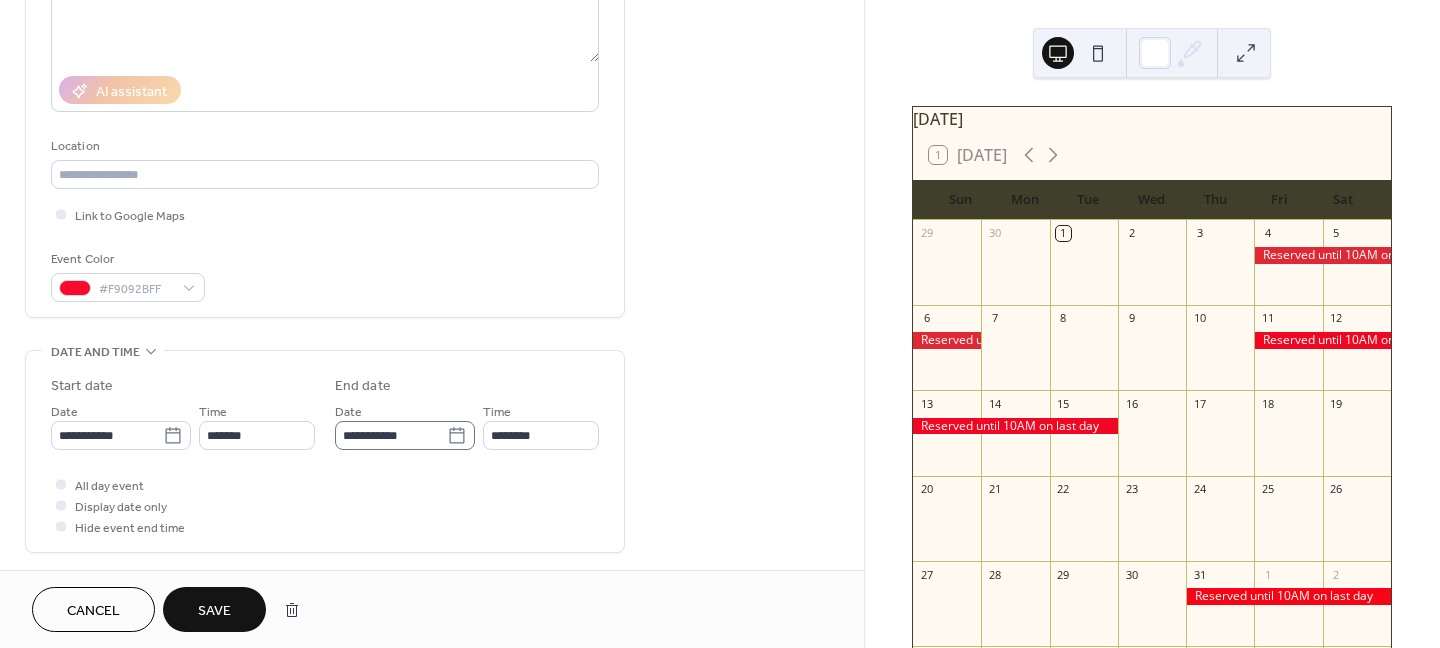 click 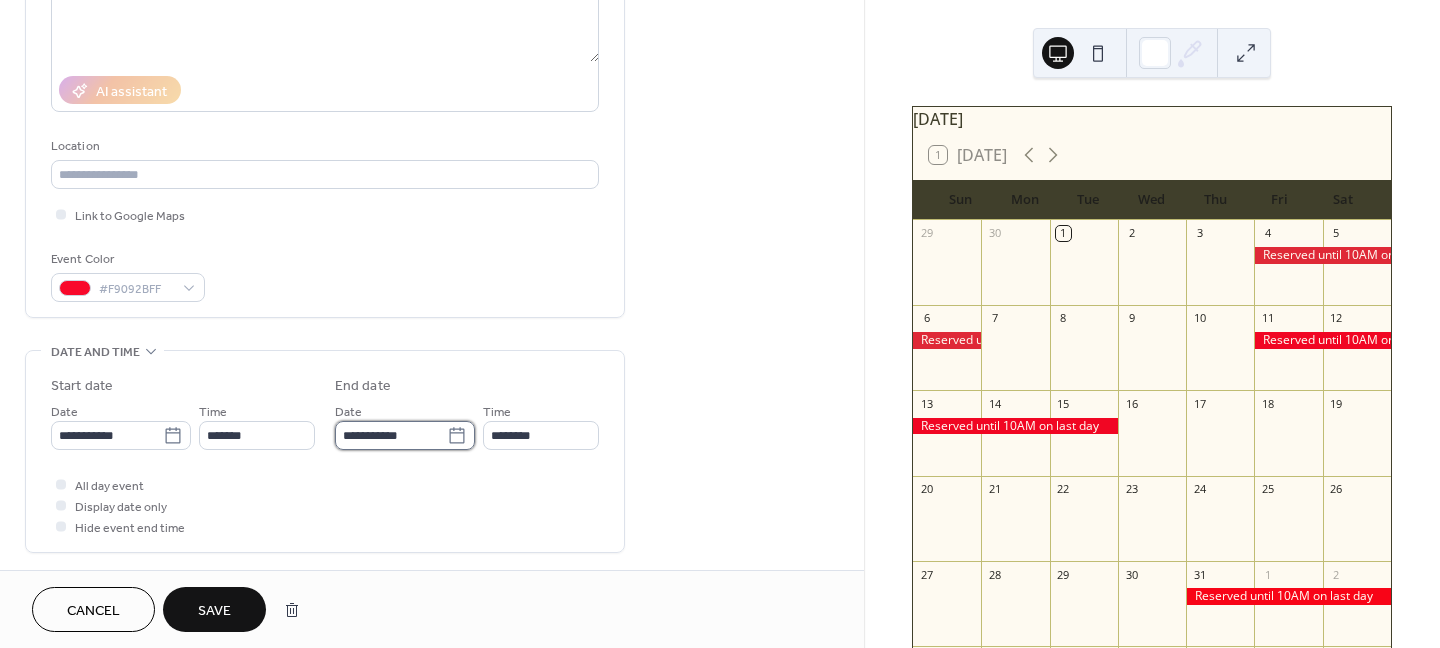 click on "**********" at bounding box center (391, 435) 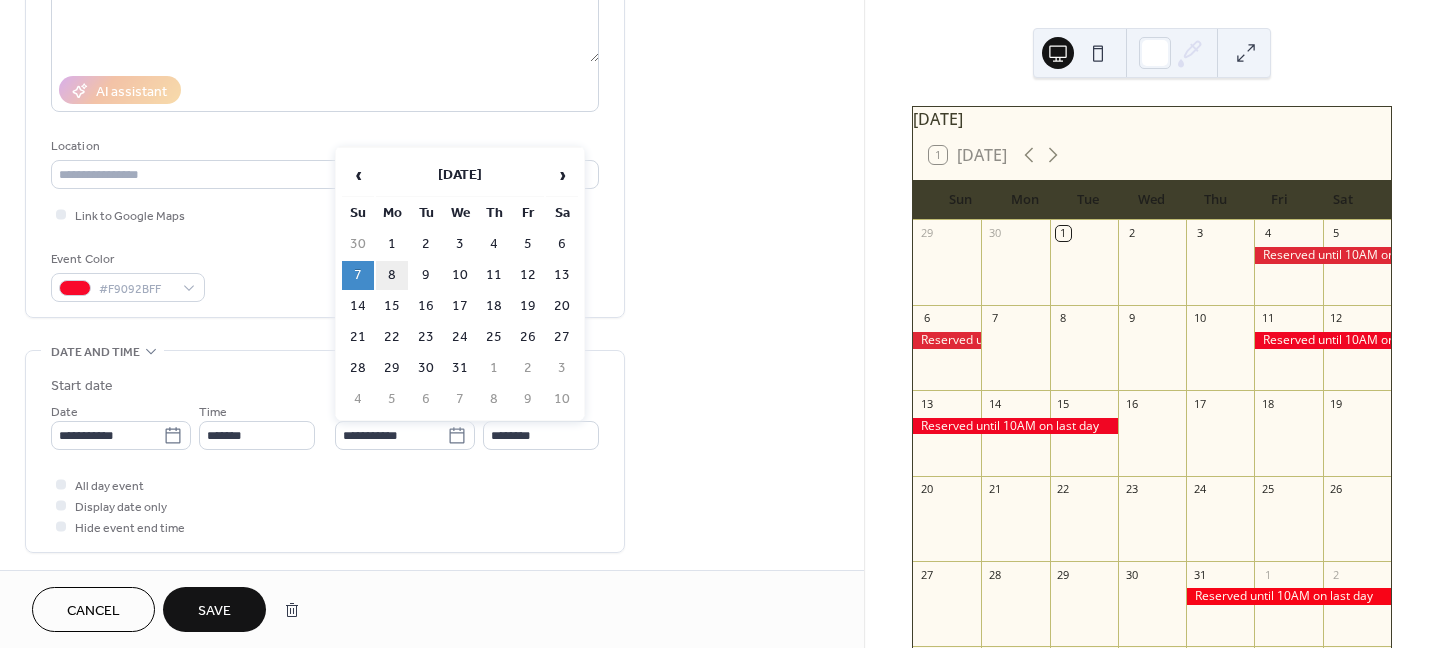 click on "8" at bounding box center [392, 275] 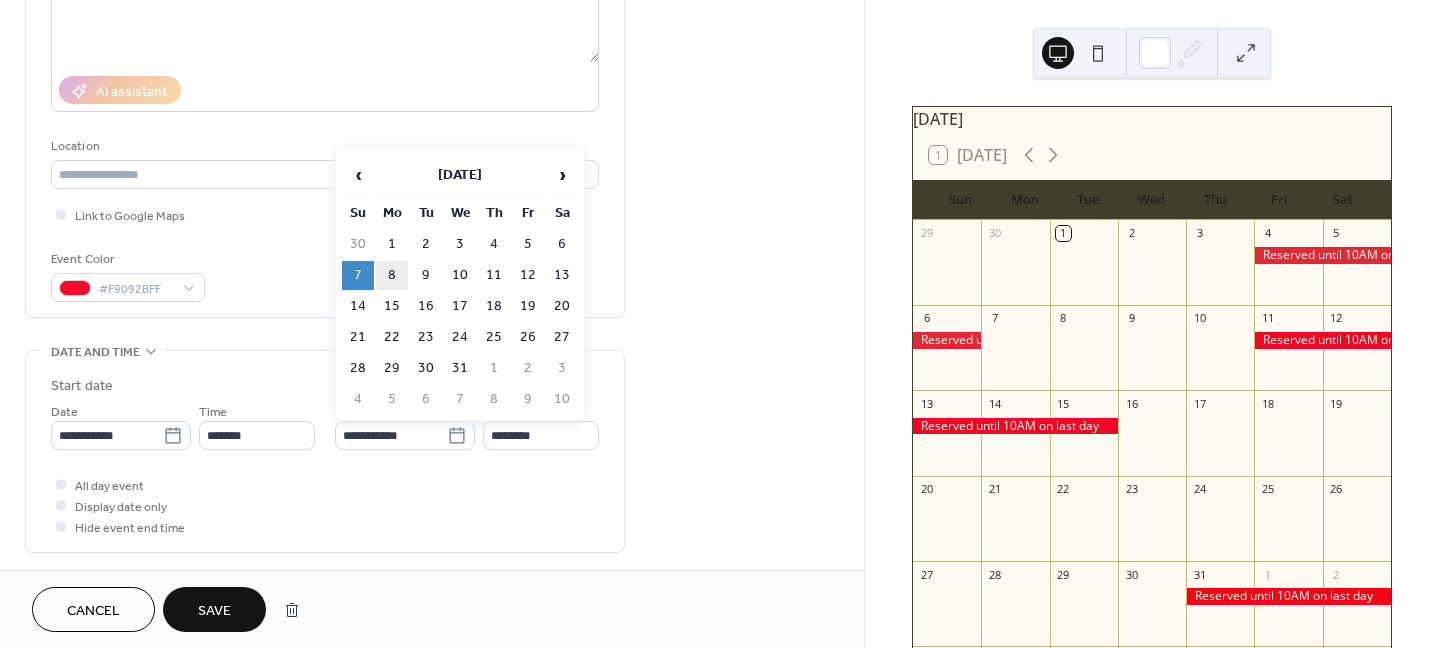 type on "**********" 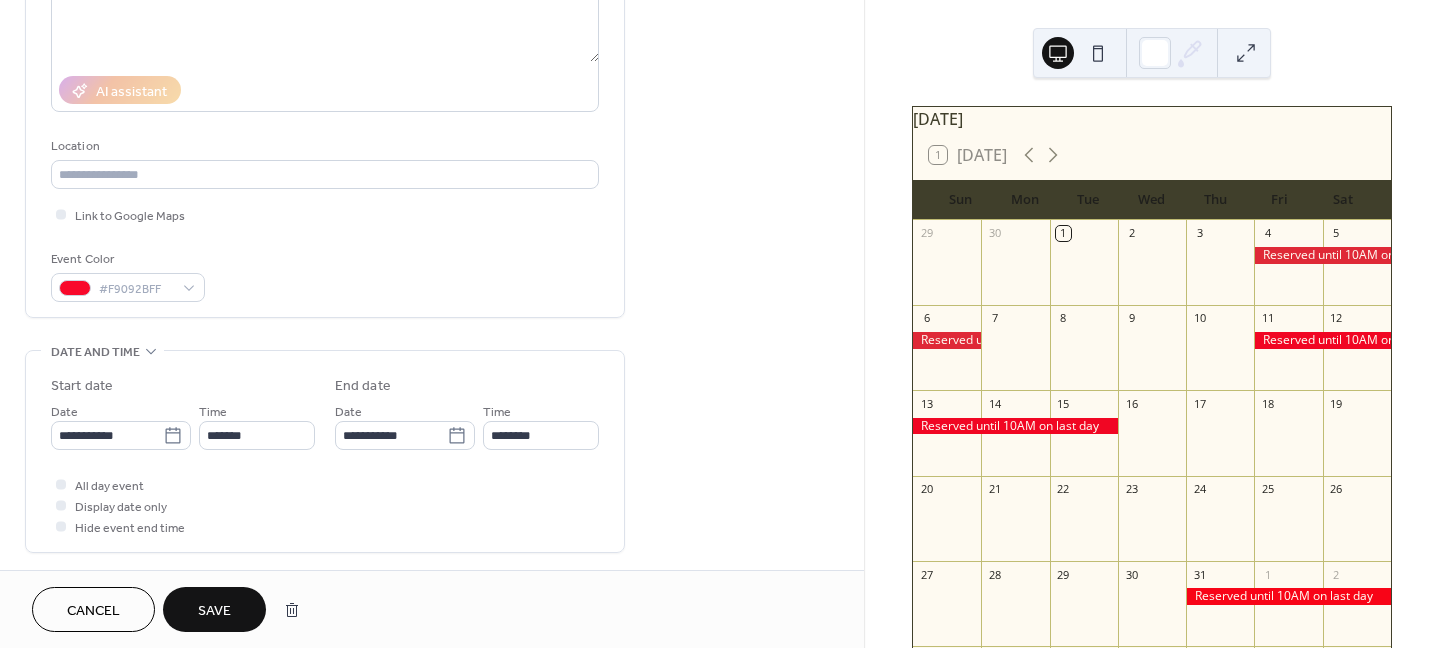 click on "Save" at bounding box center [214, 611] 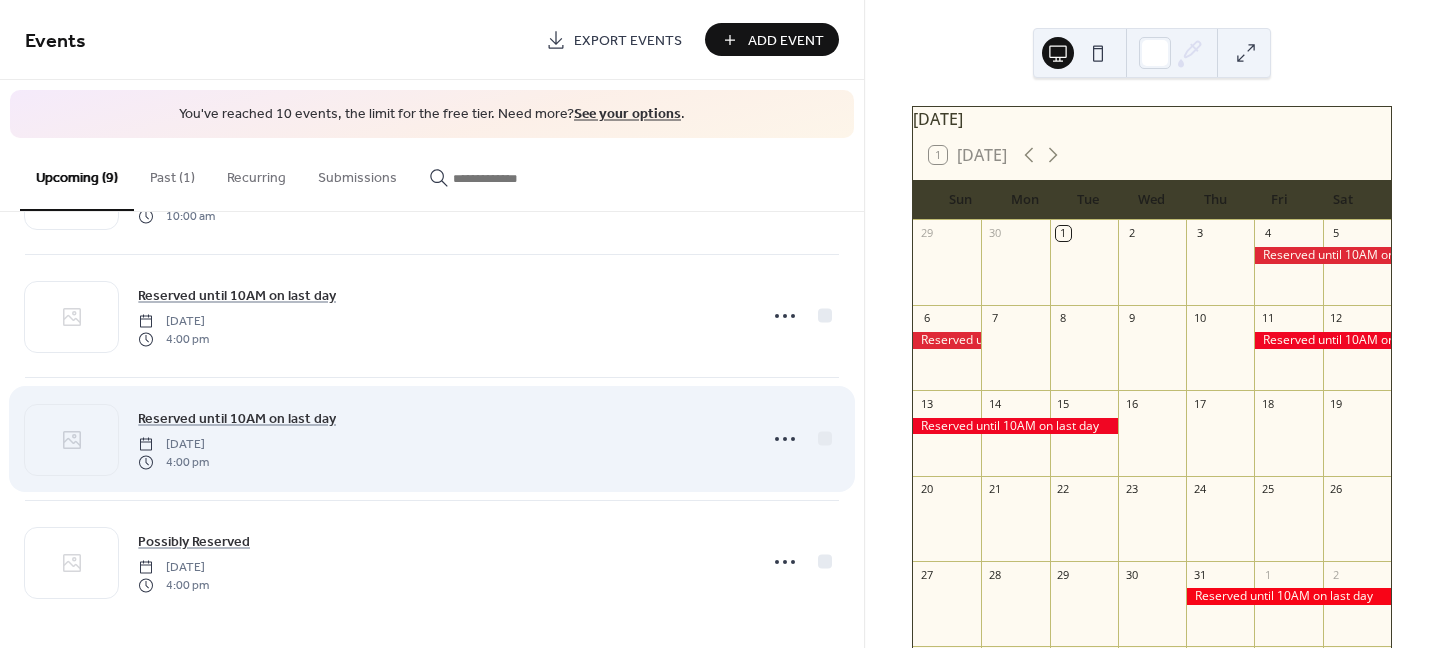 scroll, scrollTop: 730, scrollLeft: 0, axis: vertical 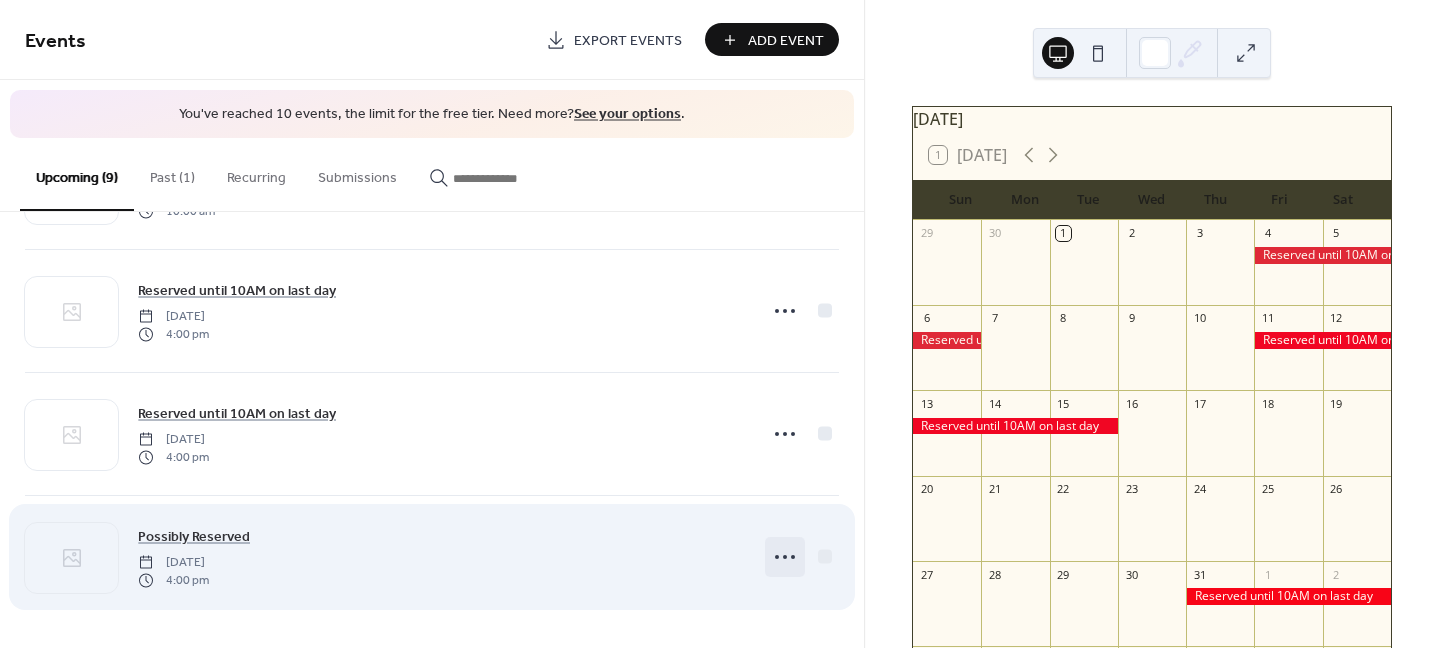 click 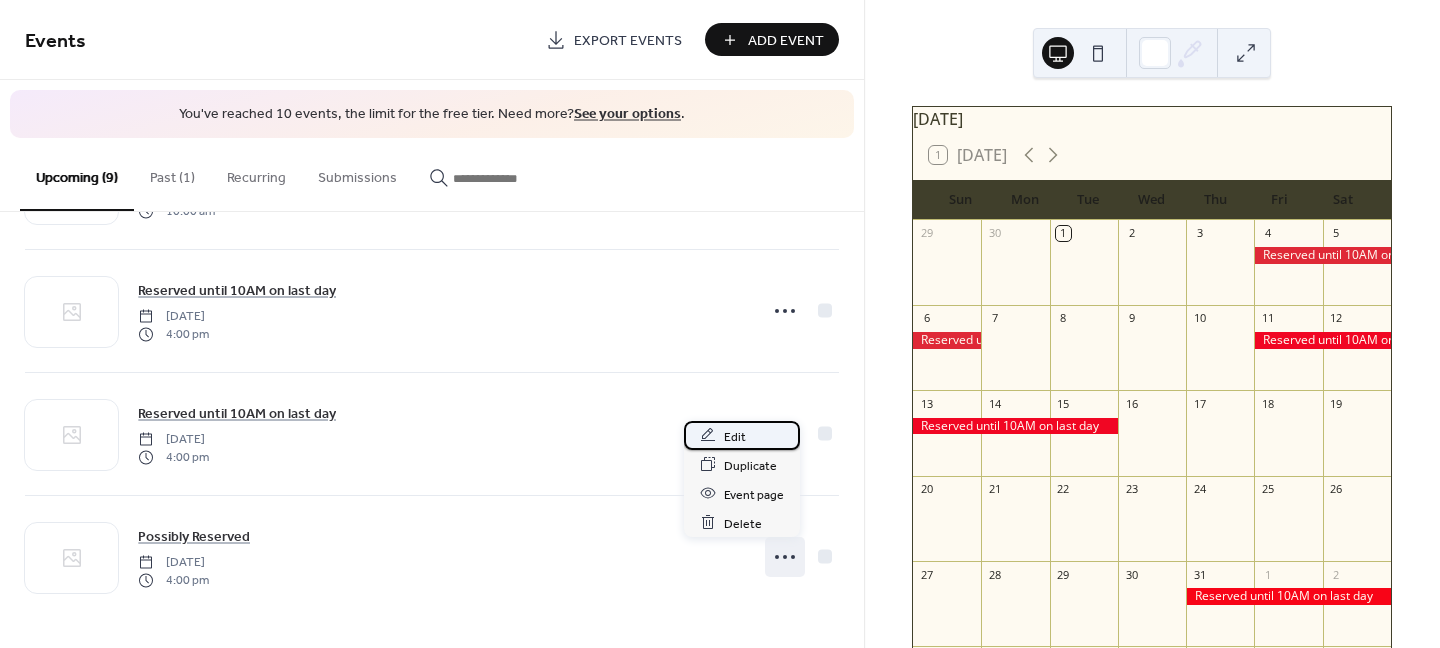 click on "Edit" at bounding box center (735, 436) 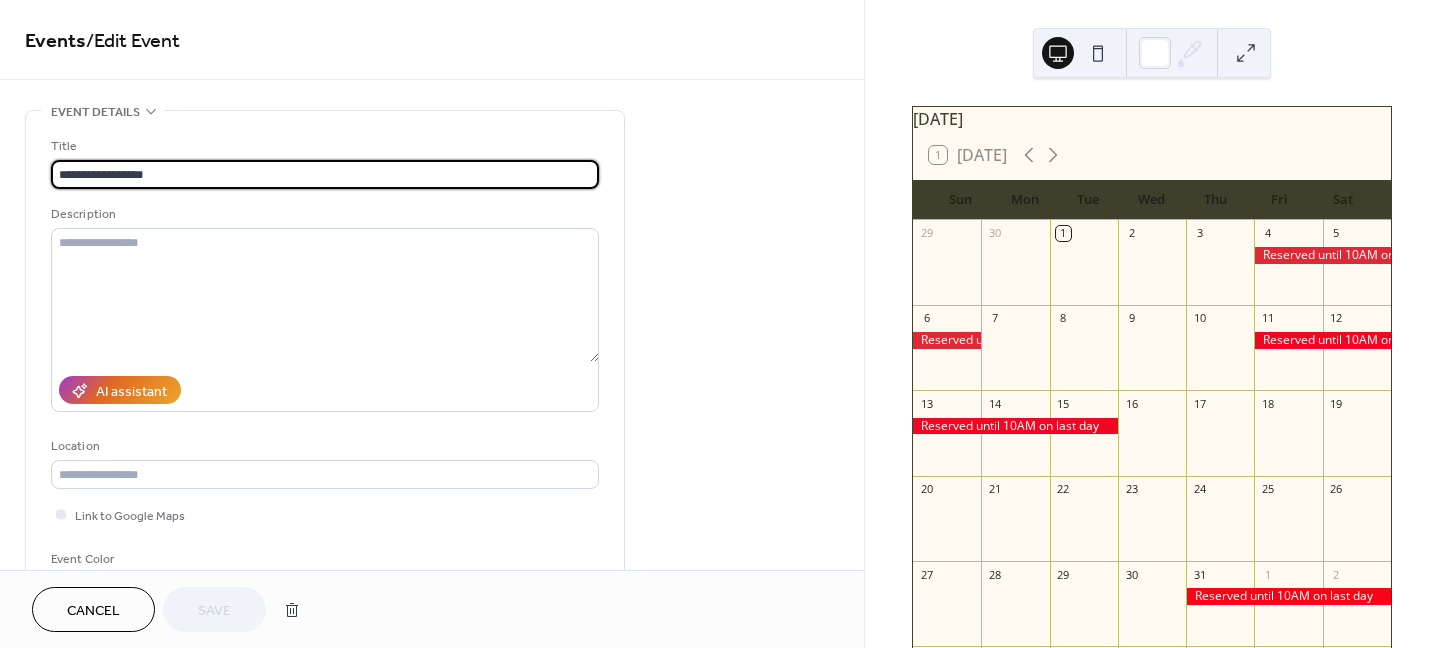 scroll, scrollTop: 1, scrollLeft: 0, axis: vertical 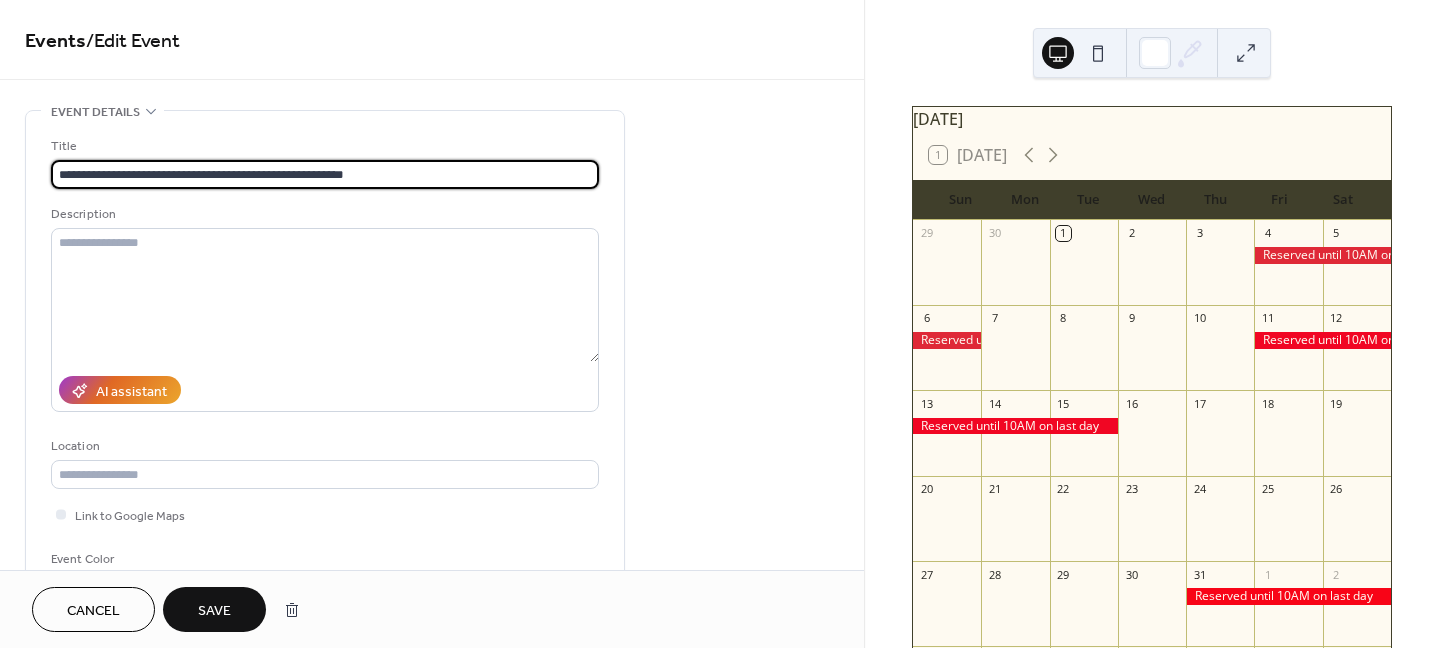 type on "**********" 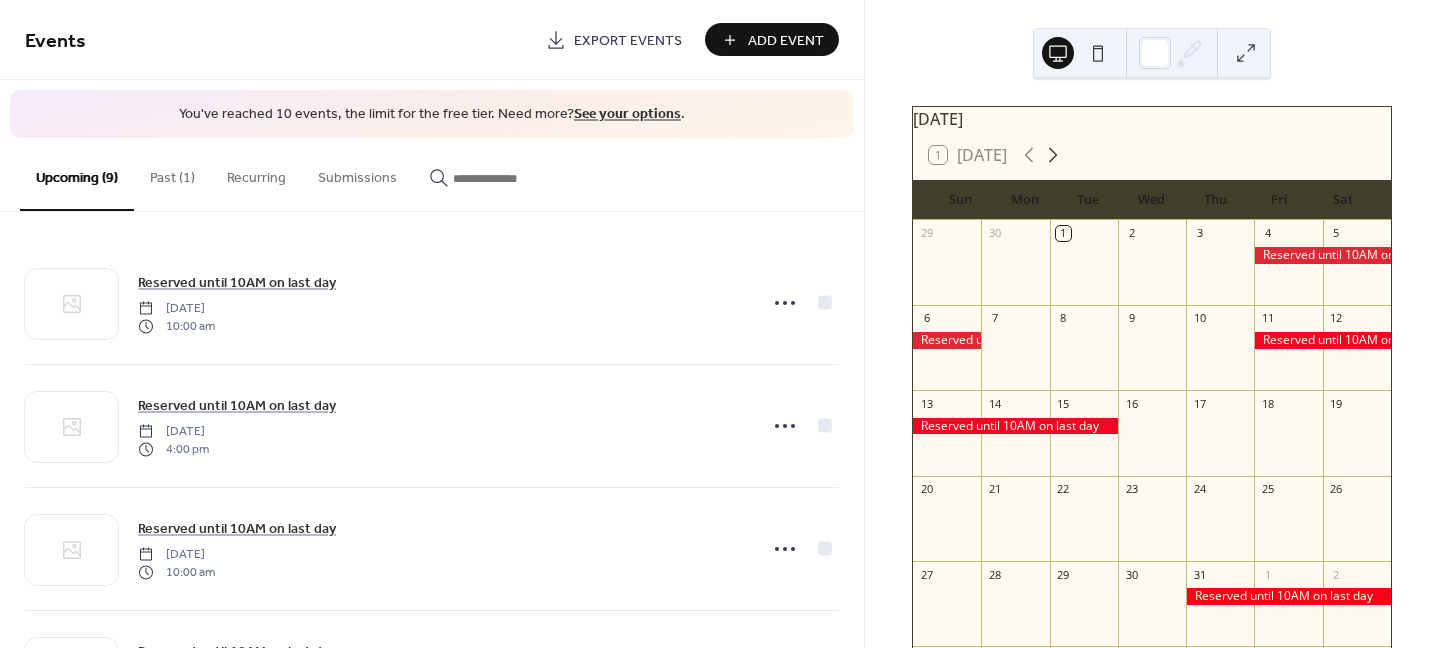 click 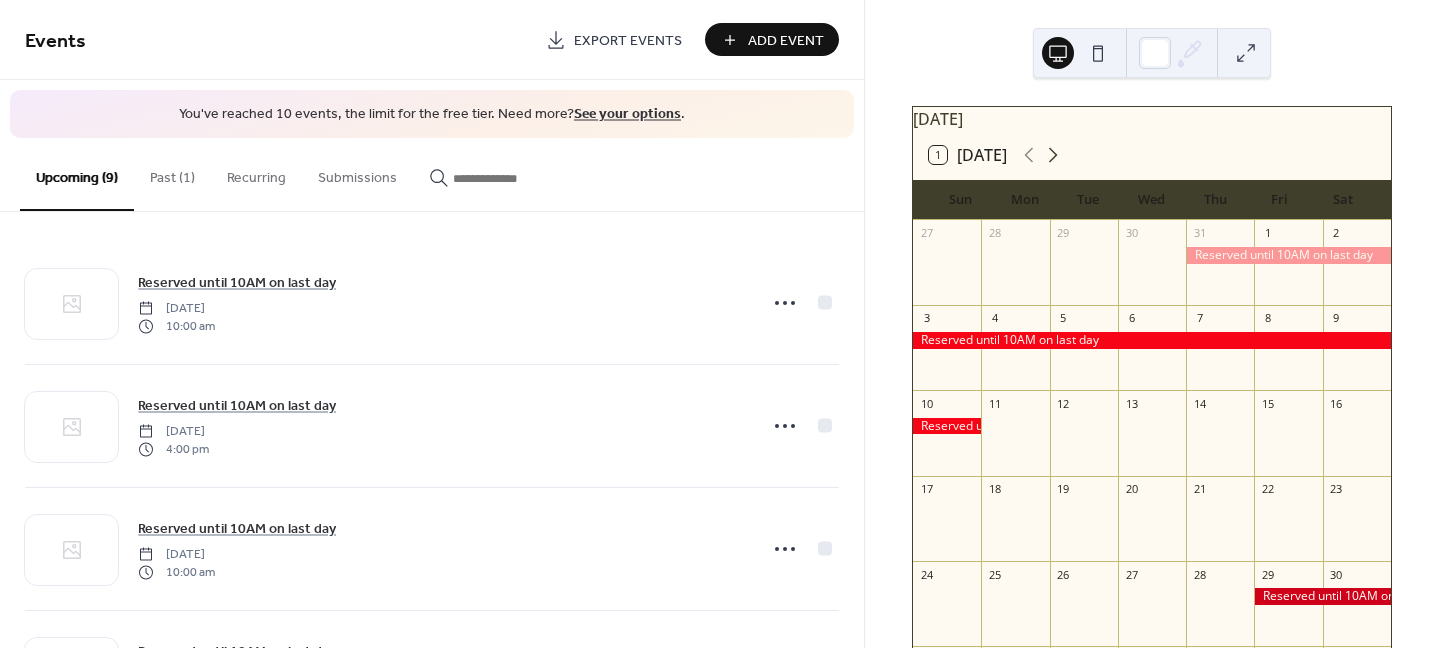 click 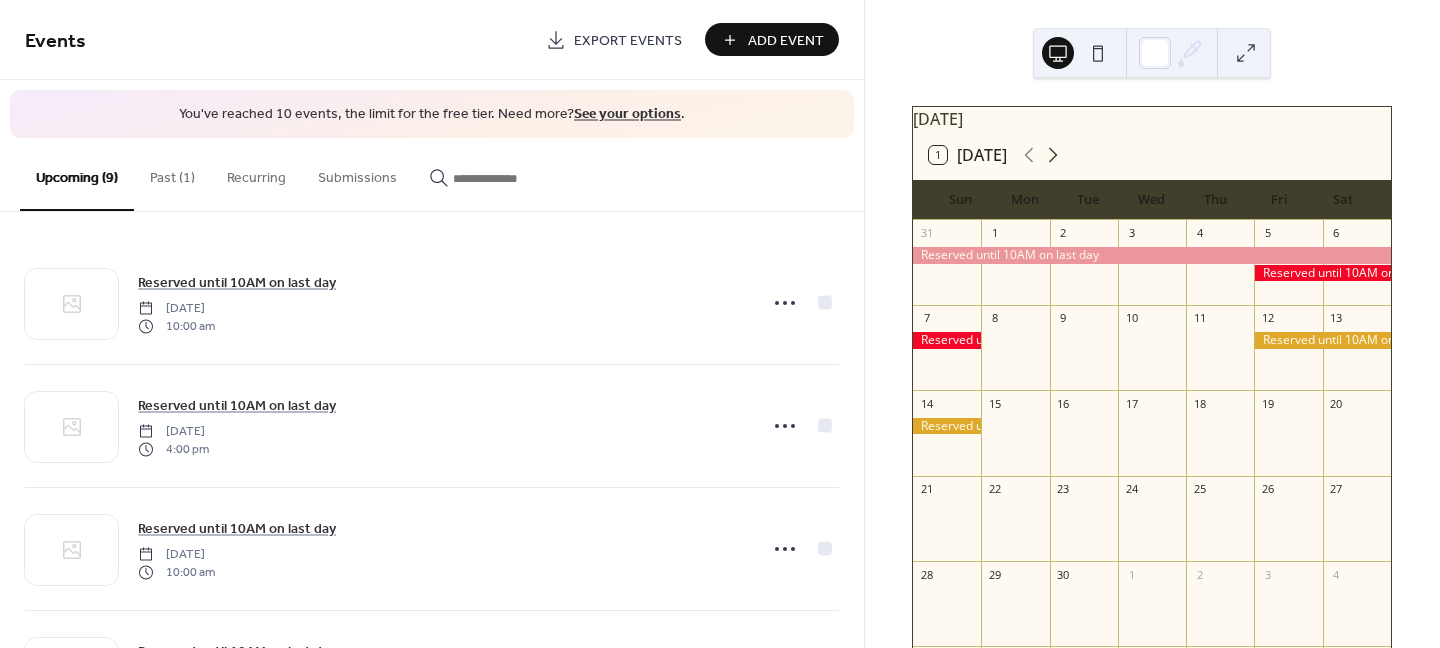 click 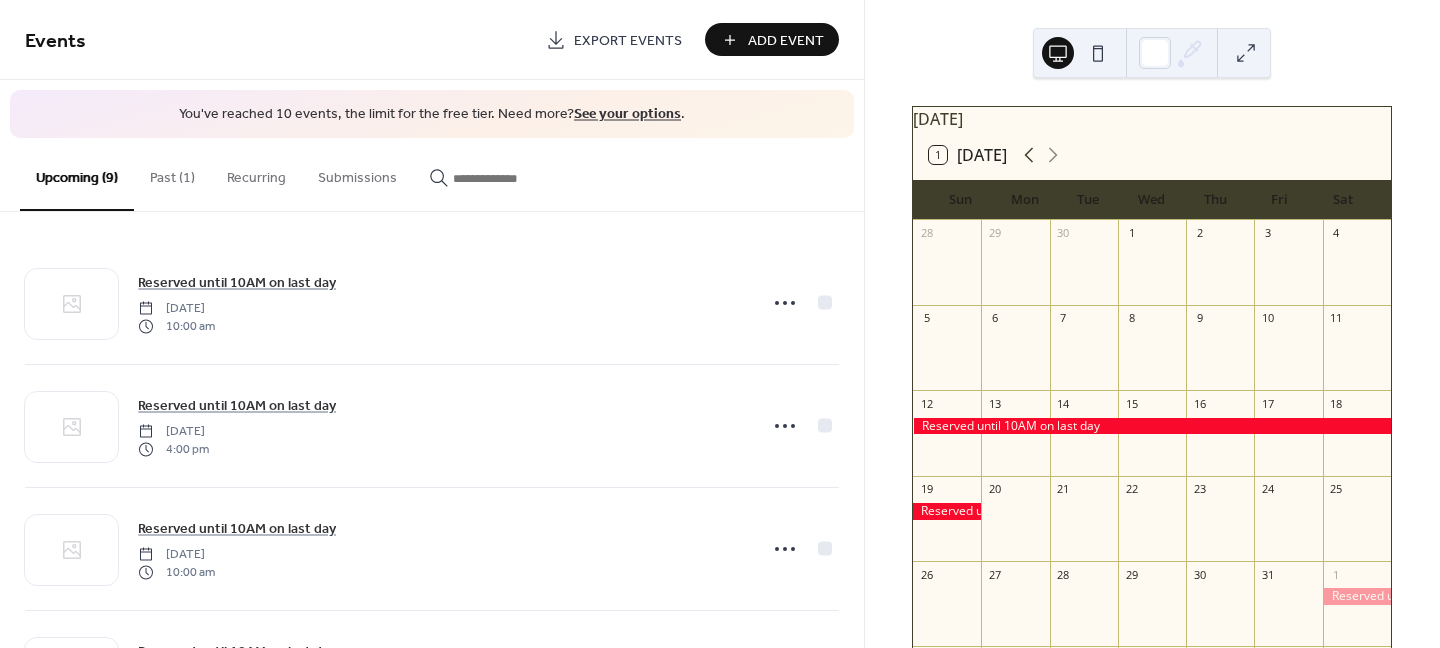 click 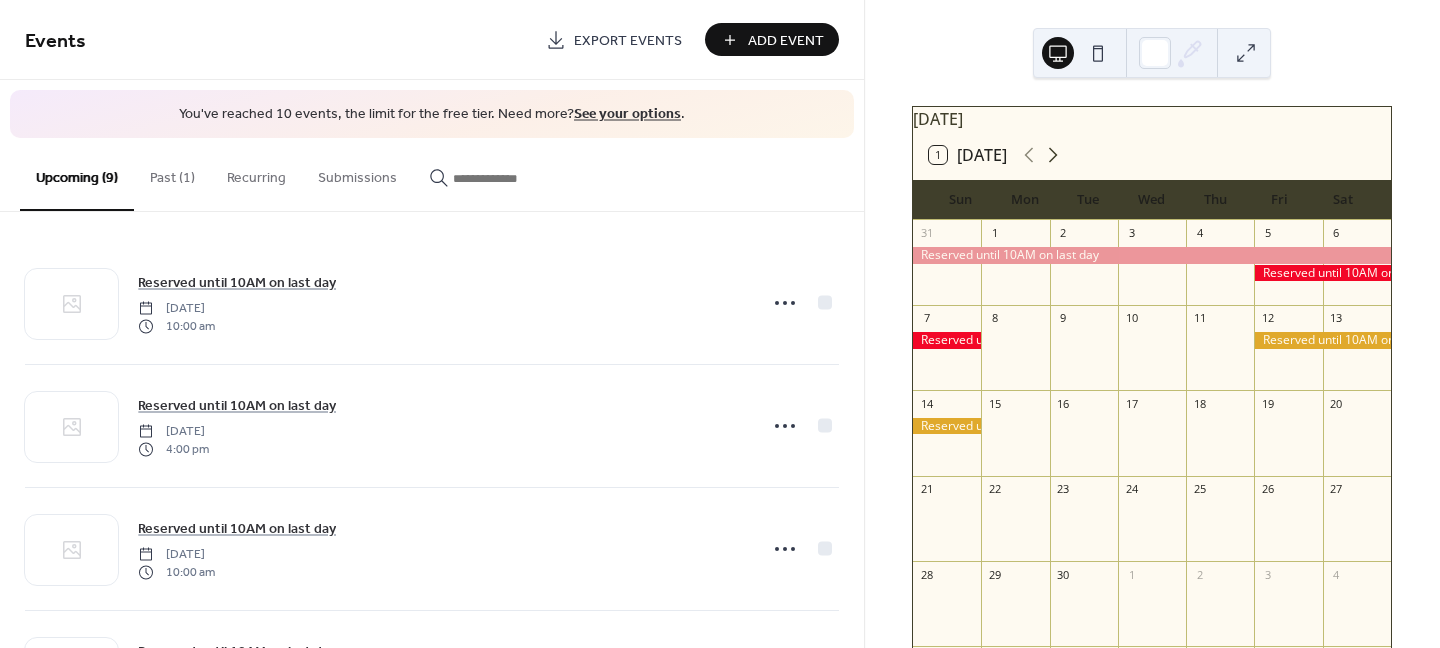 click 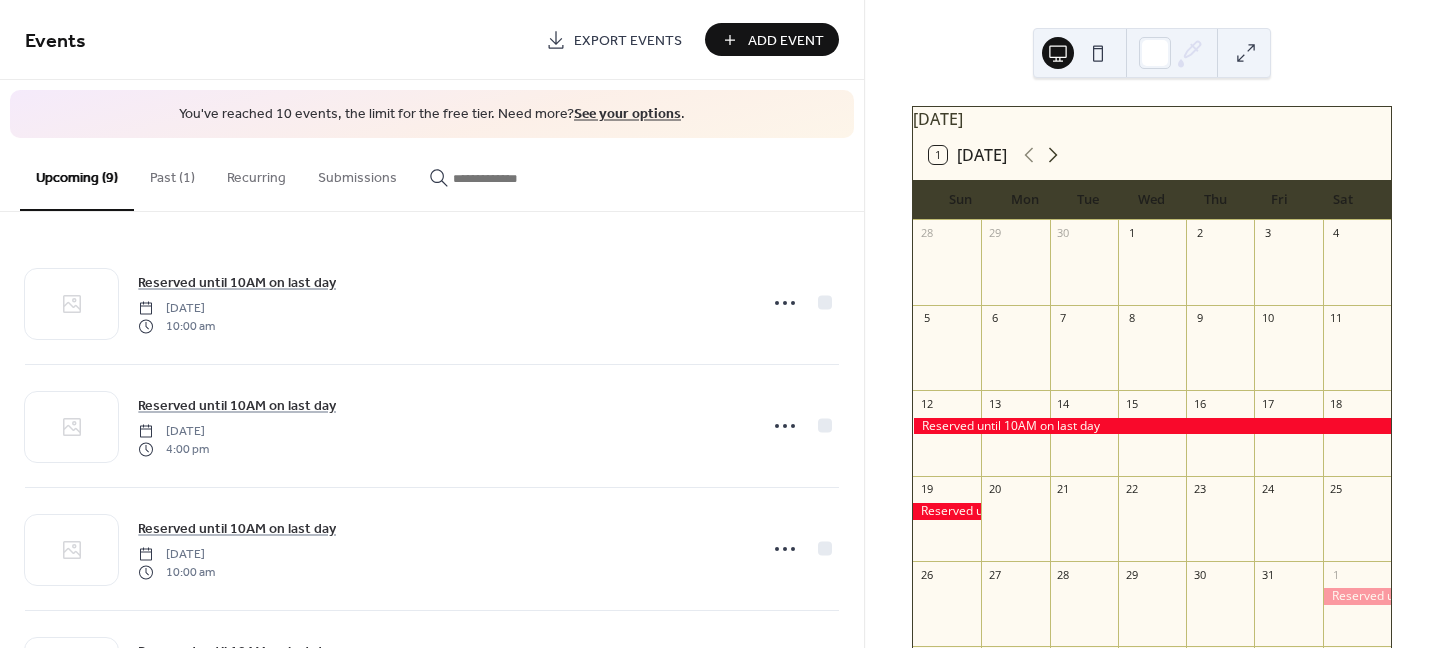 click 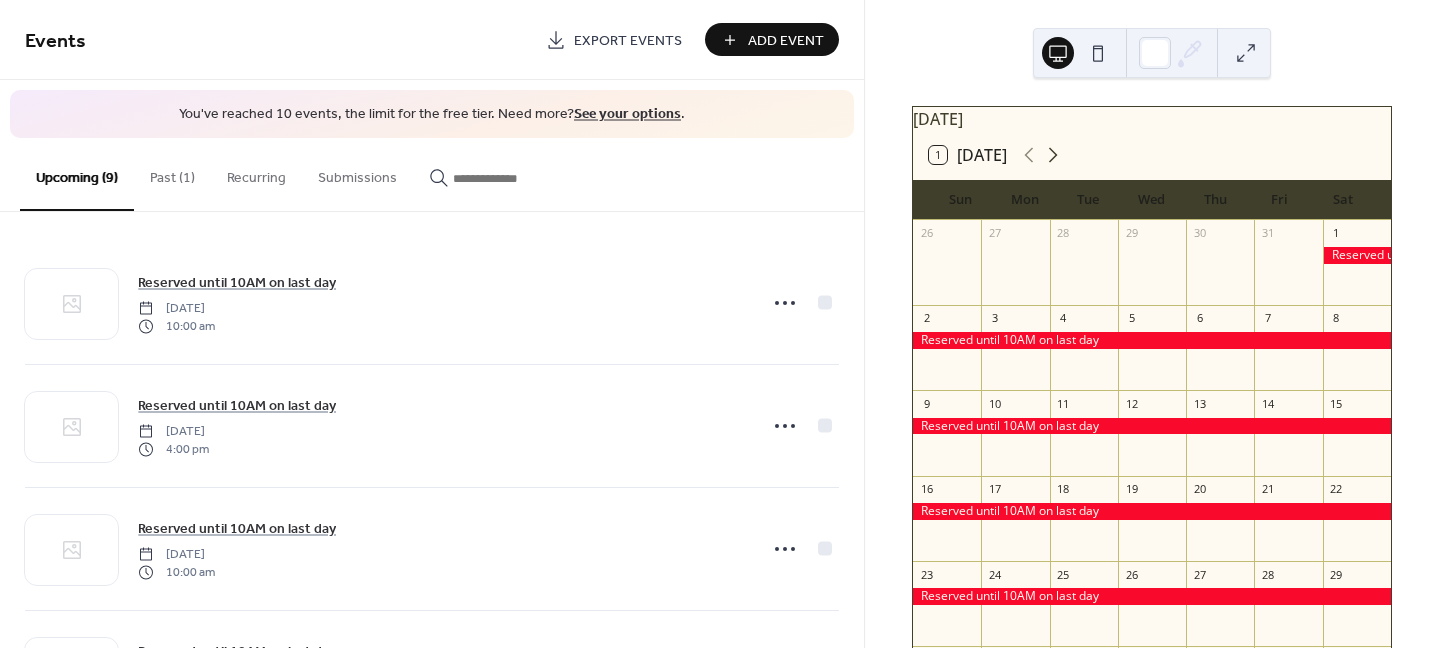 click 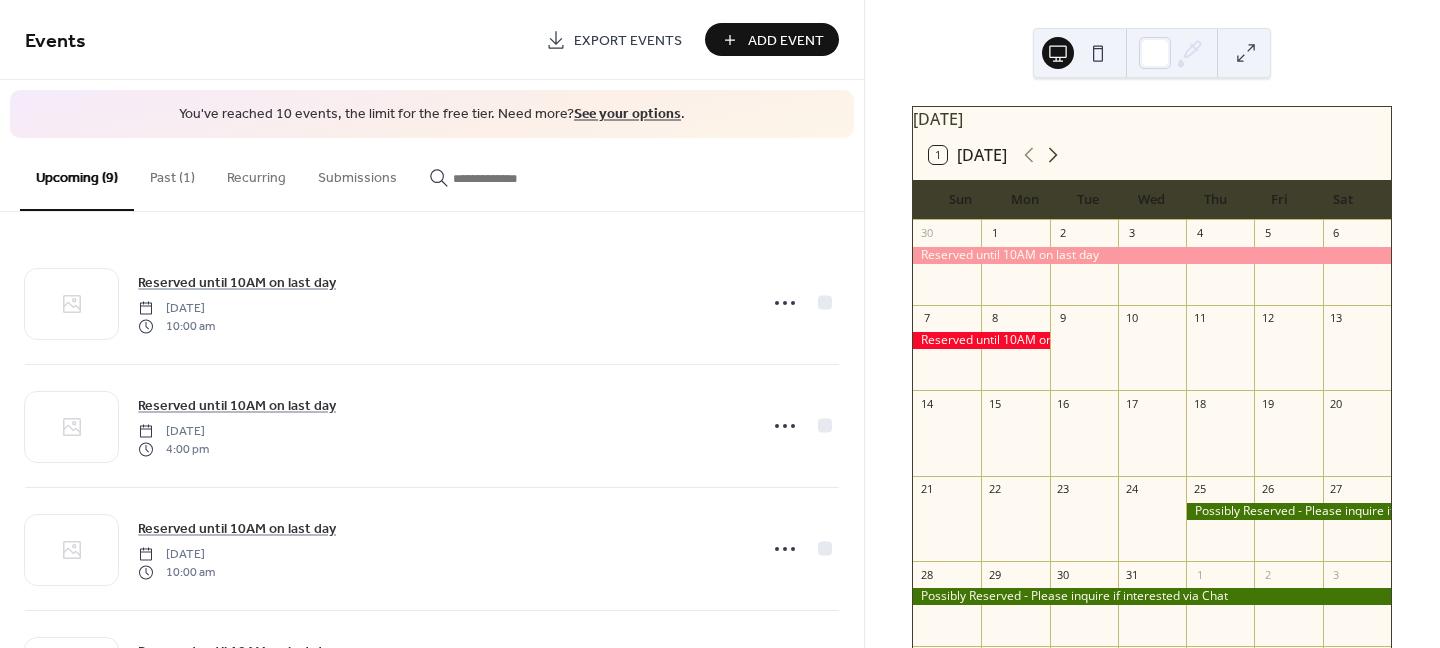 click 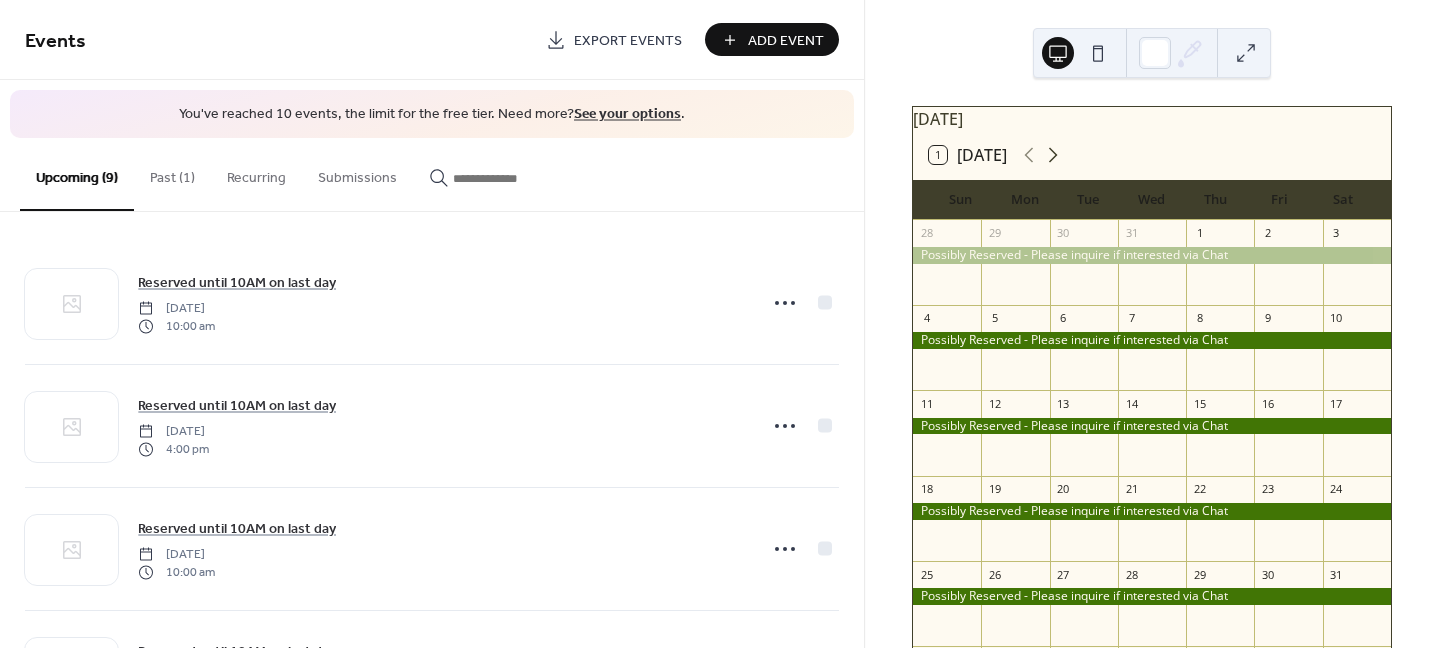 click 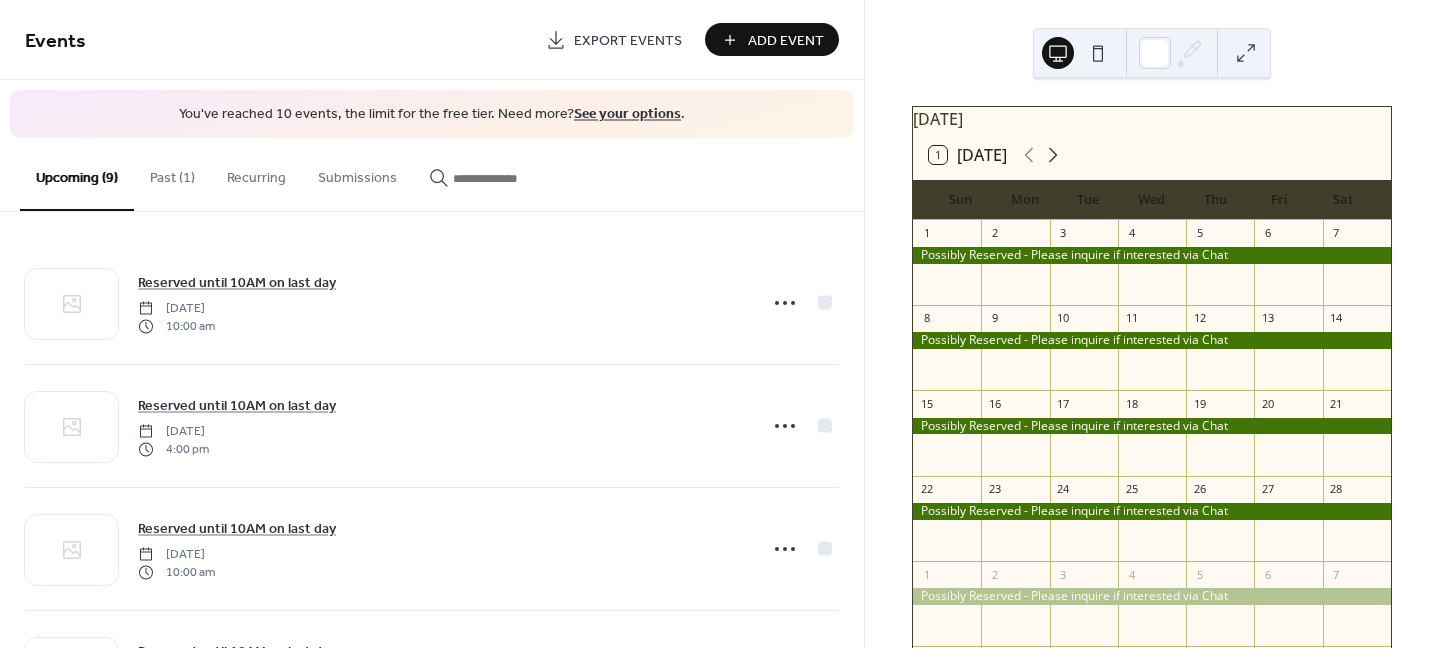 click 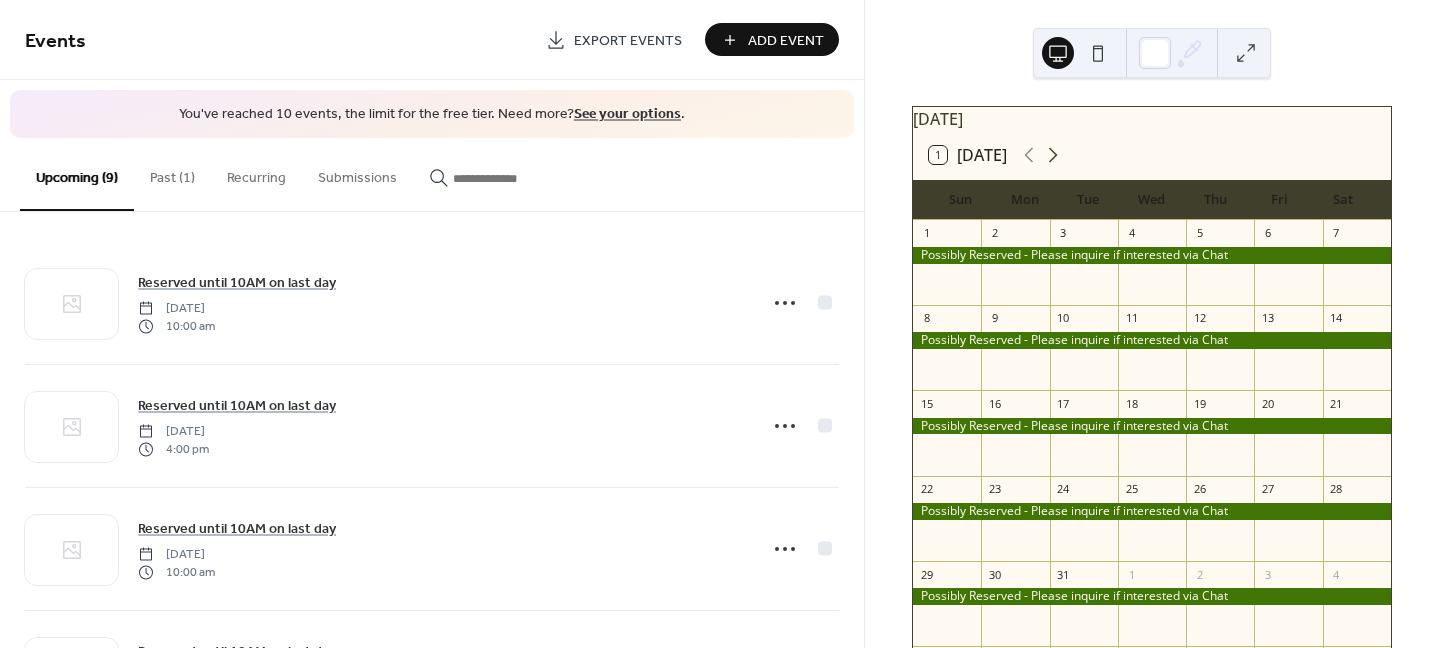 click 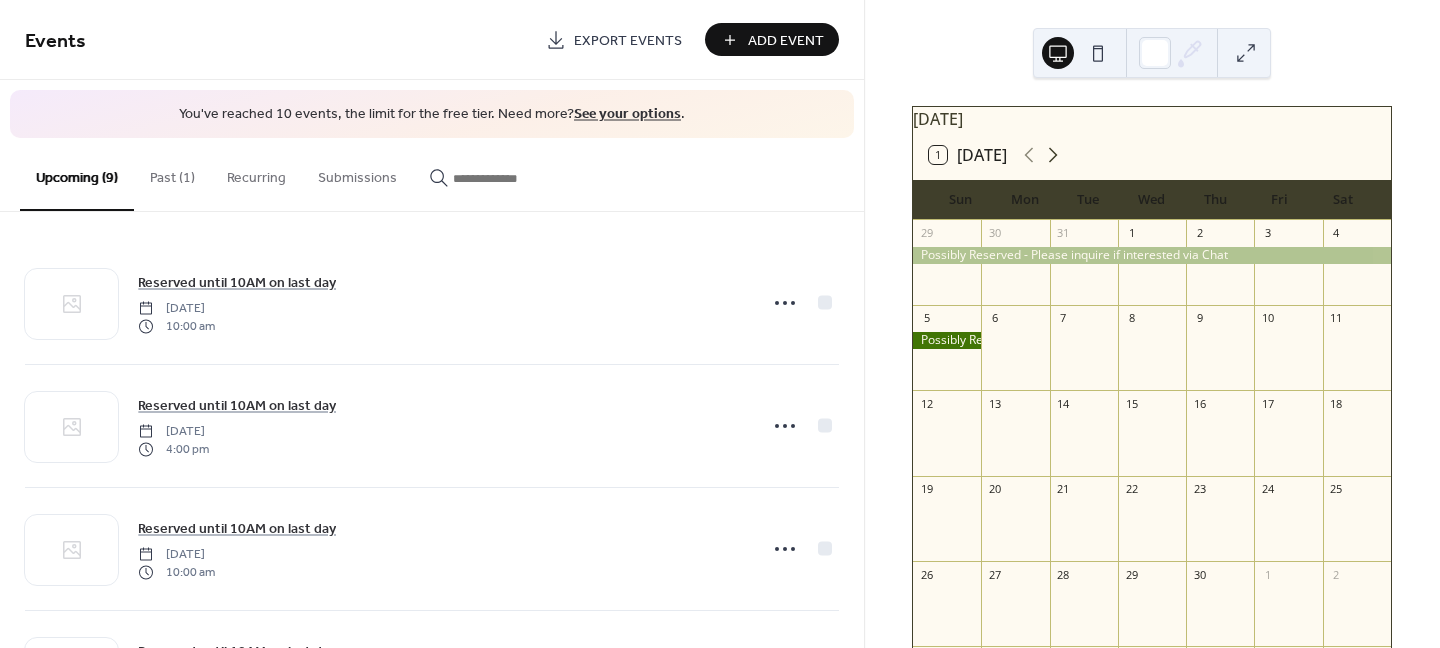 click 